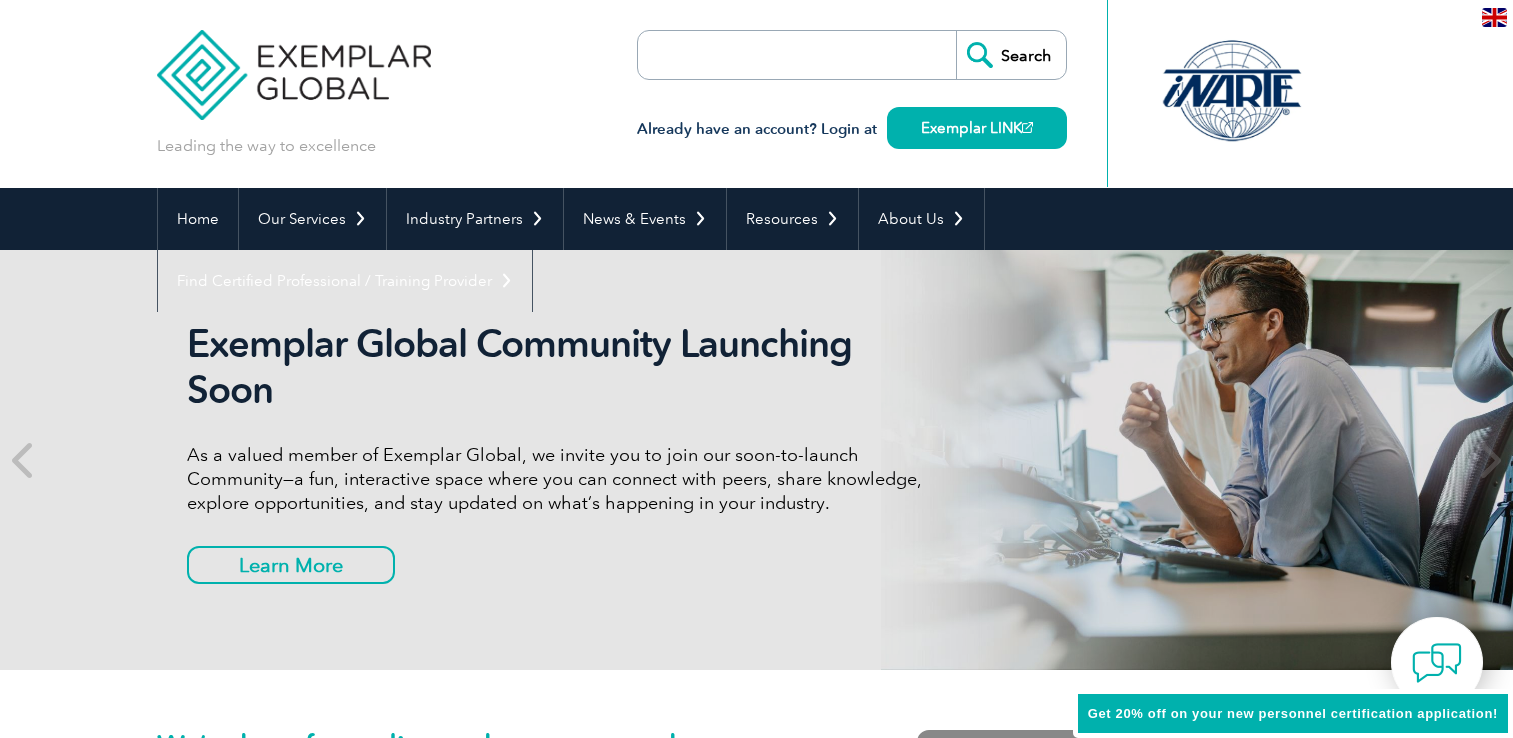 scroll, scrollTop: 0, scrollLeft: 0, axis: both 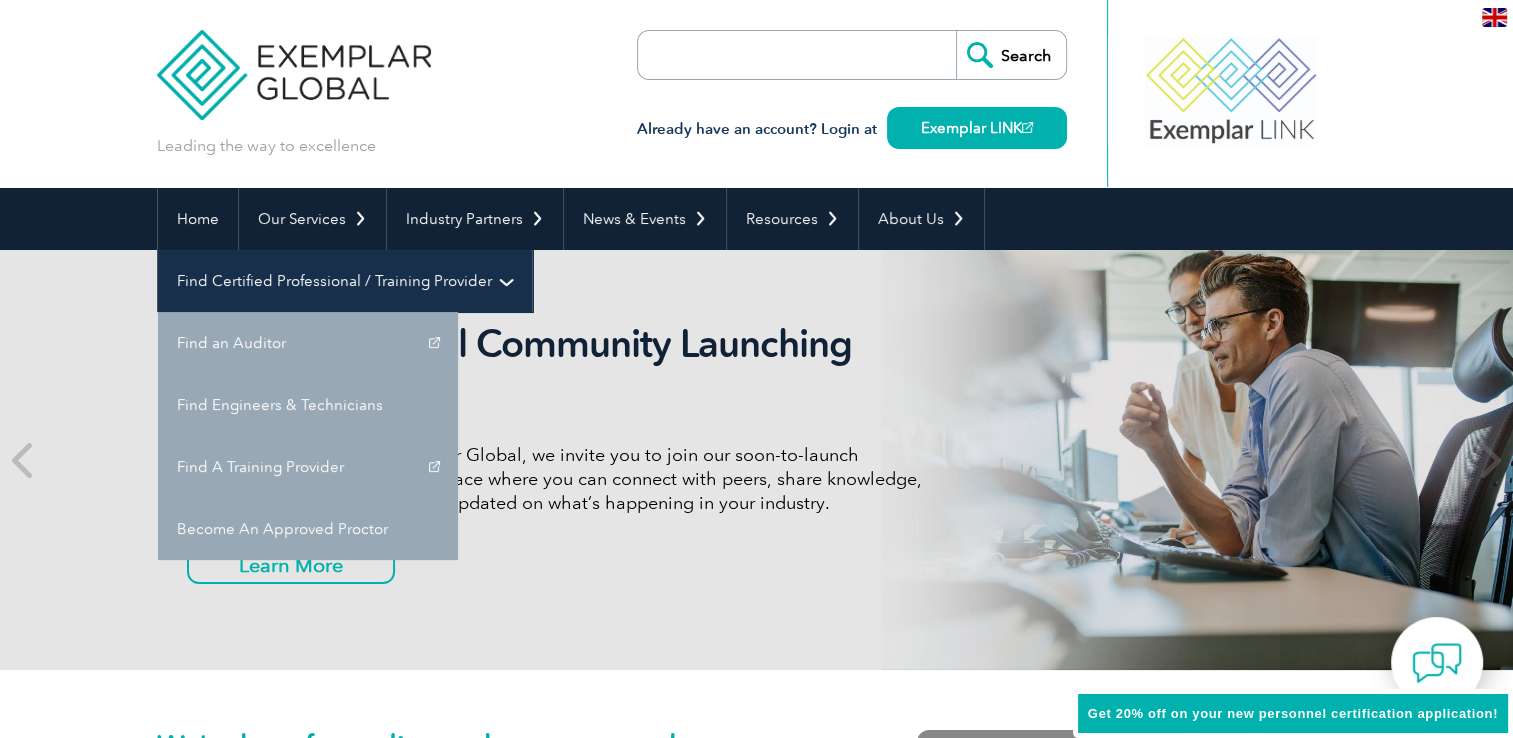 click on "Find Certified Professional / Training Provider" at bounding box center [345, 281] 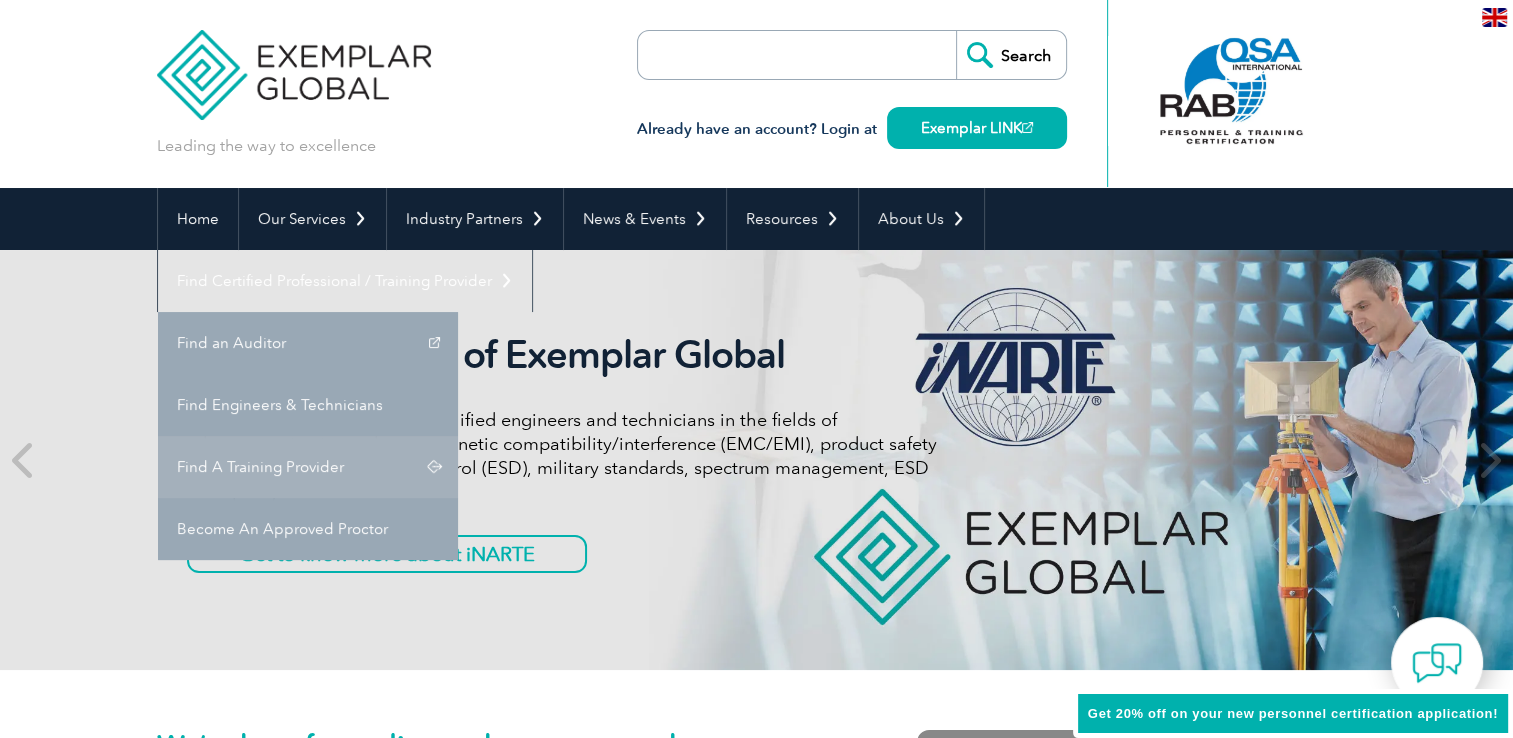 click on "BACK TO TOP              Leading the way to excellence                                                                                                                 Search       Already have an account? Login at  Exemplar LINK        ▼                            Home   Our Services     Getting Certified   Individual Certifications   Engineers & Technicians Certifications   FCC Licensing Exams   Transition Your Certification   Certifications for ASQ CQAs   Your Exemplar Global ROI     ▼   Industry Partners     Programs for Certification Bodies   Programs for Recognized Organizations   Programs for Training Providers   Program for Consulting Group   Certification Add-On (CAO) Program   Our Training Providers   Take a Certified Training Course     ▼   News & Events     Auditor Online   Webinars   Blog and News   Event Calendar     ▼   Resources     Career Center     Auditors Jobs   Engineers & Technicians Jobs     ▼   Digital Badging     Individual Digital Badges       ▼" at bounding box center (756, 2737) 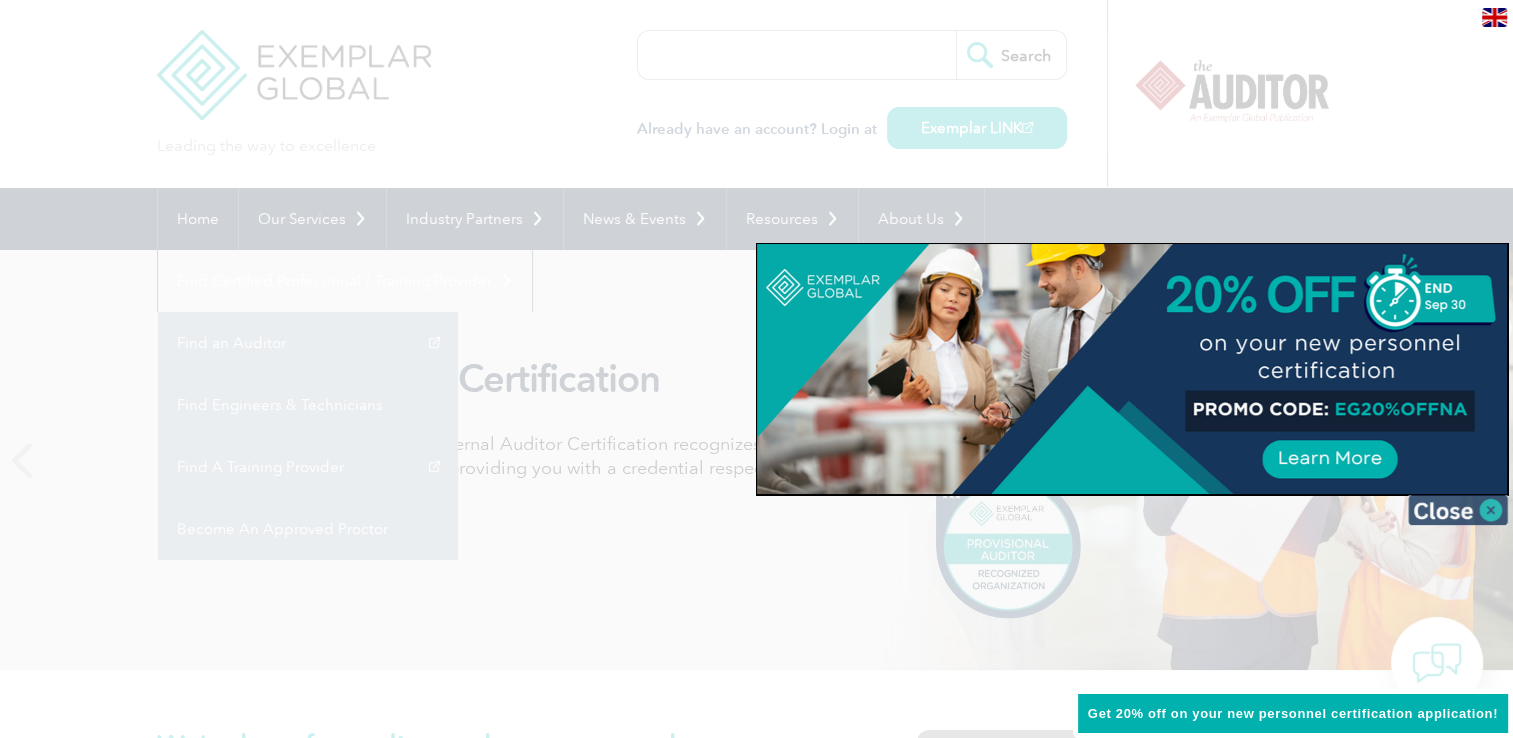 click at bounding box center [1458, 510] 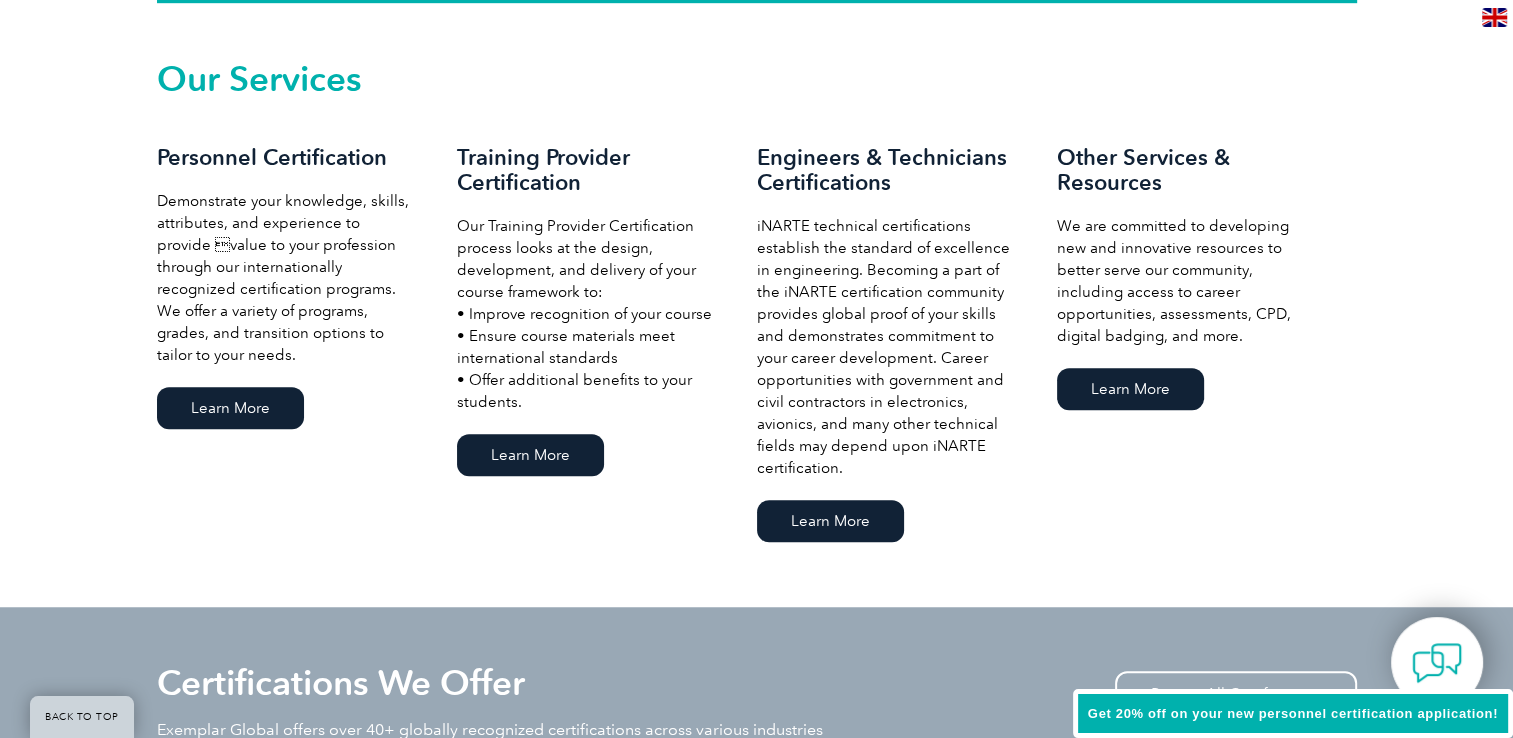 scroll, scrollTop: 1385, scrollLeft: 0, axis: vertical 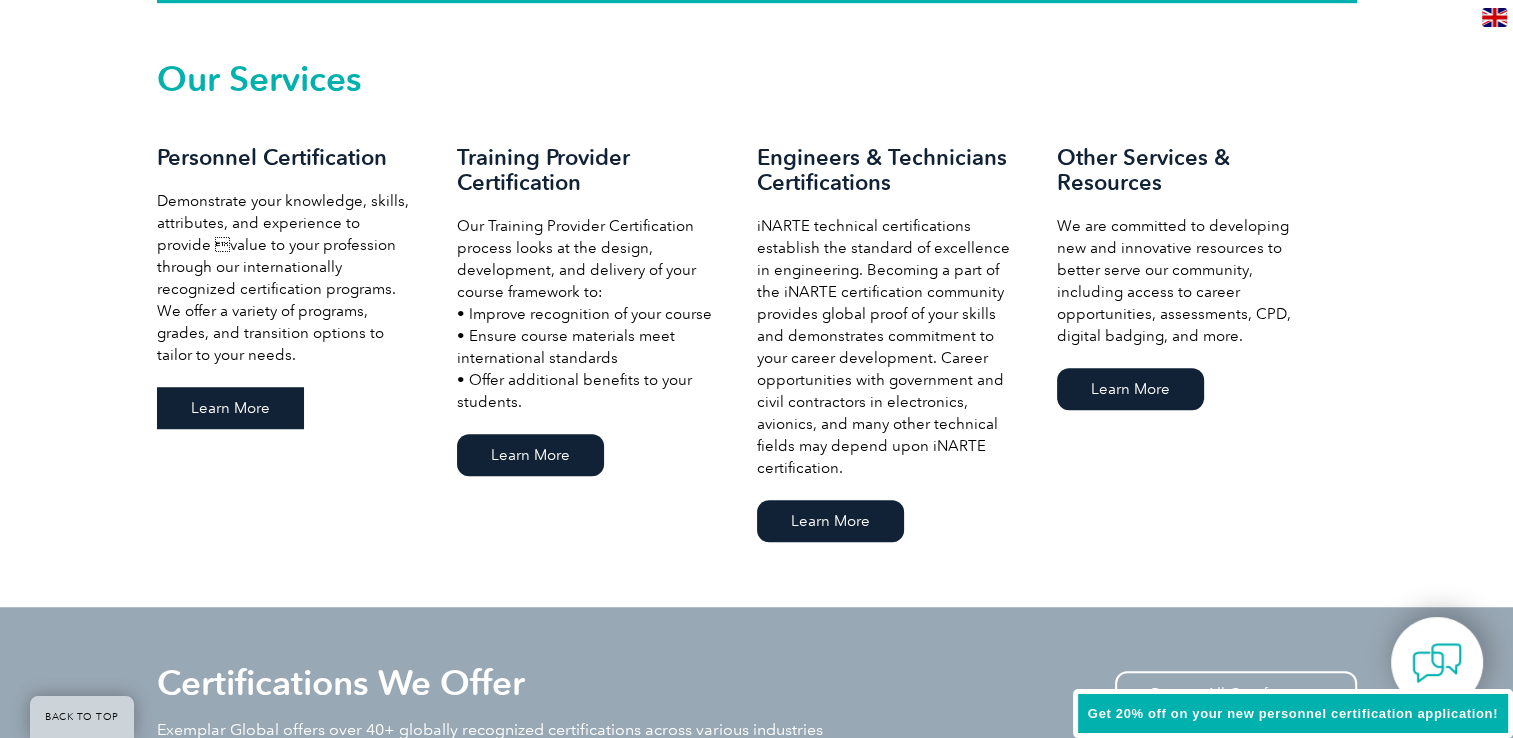 click on "Learn More" at bounding box center (230, 408) 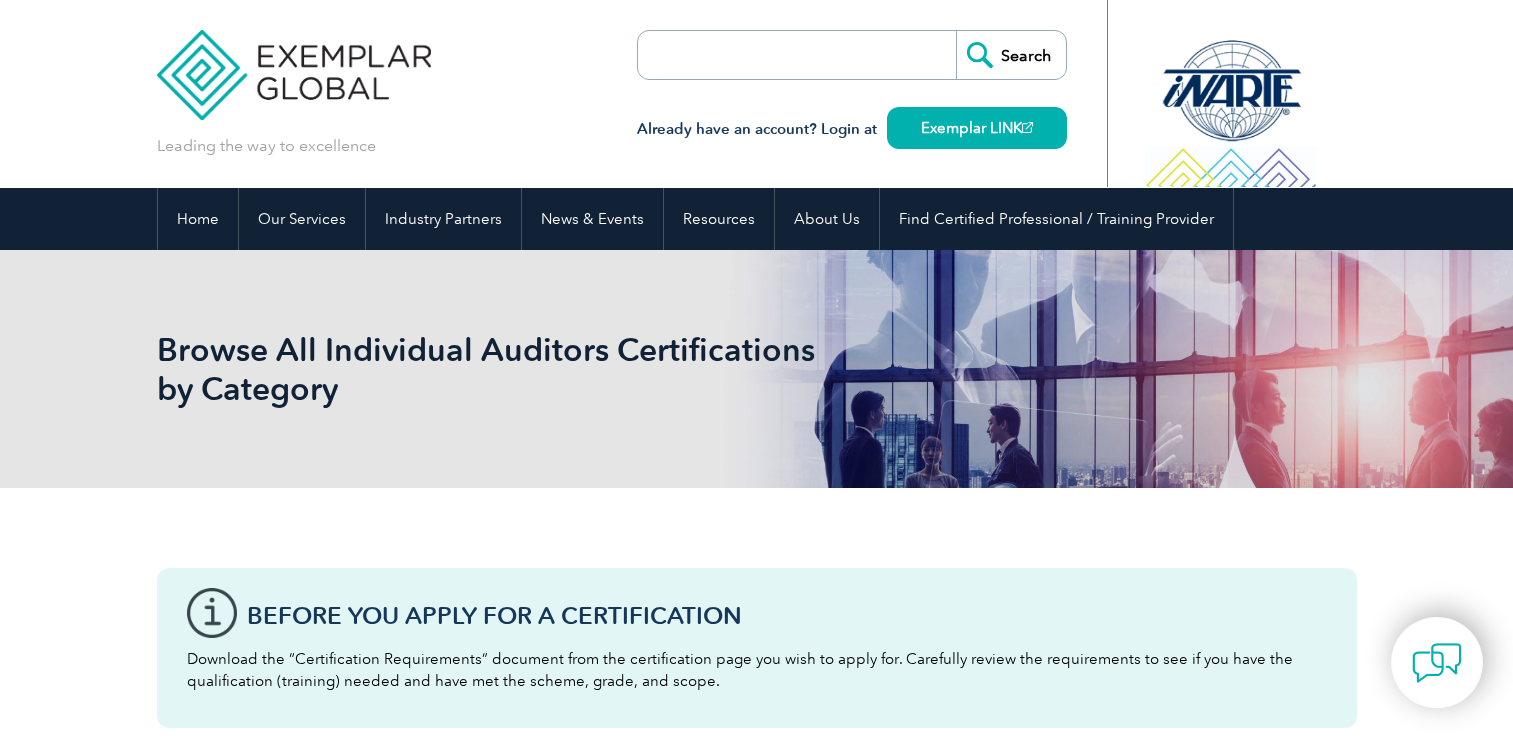 scroll, scrollTop: 0, scrollLeft: 0, axis: both 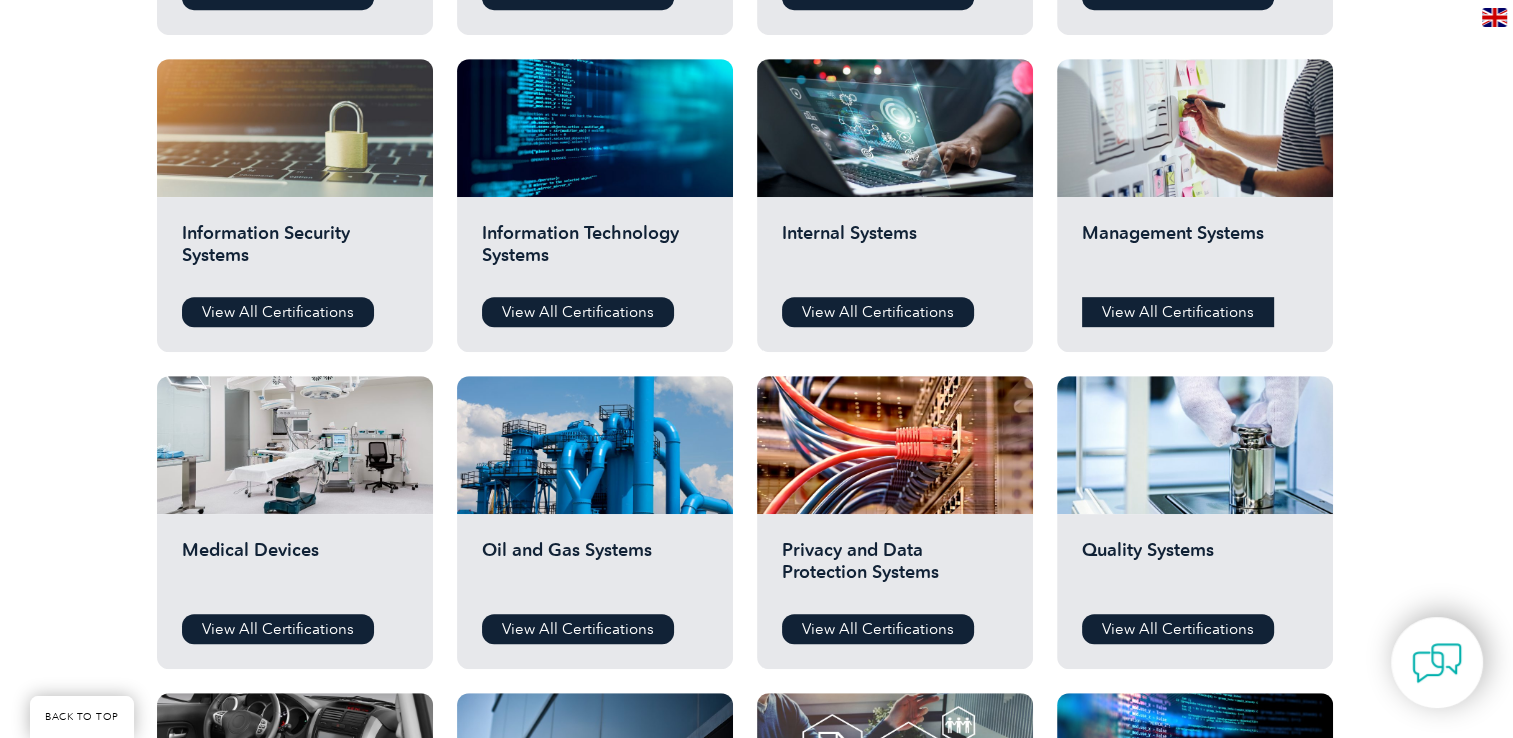 click on "View All Certifications" at bounding box center (1178, 312) 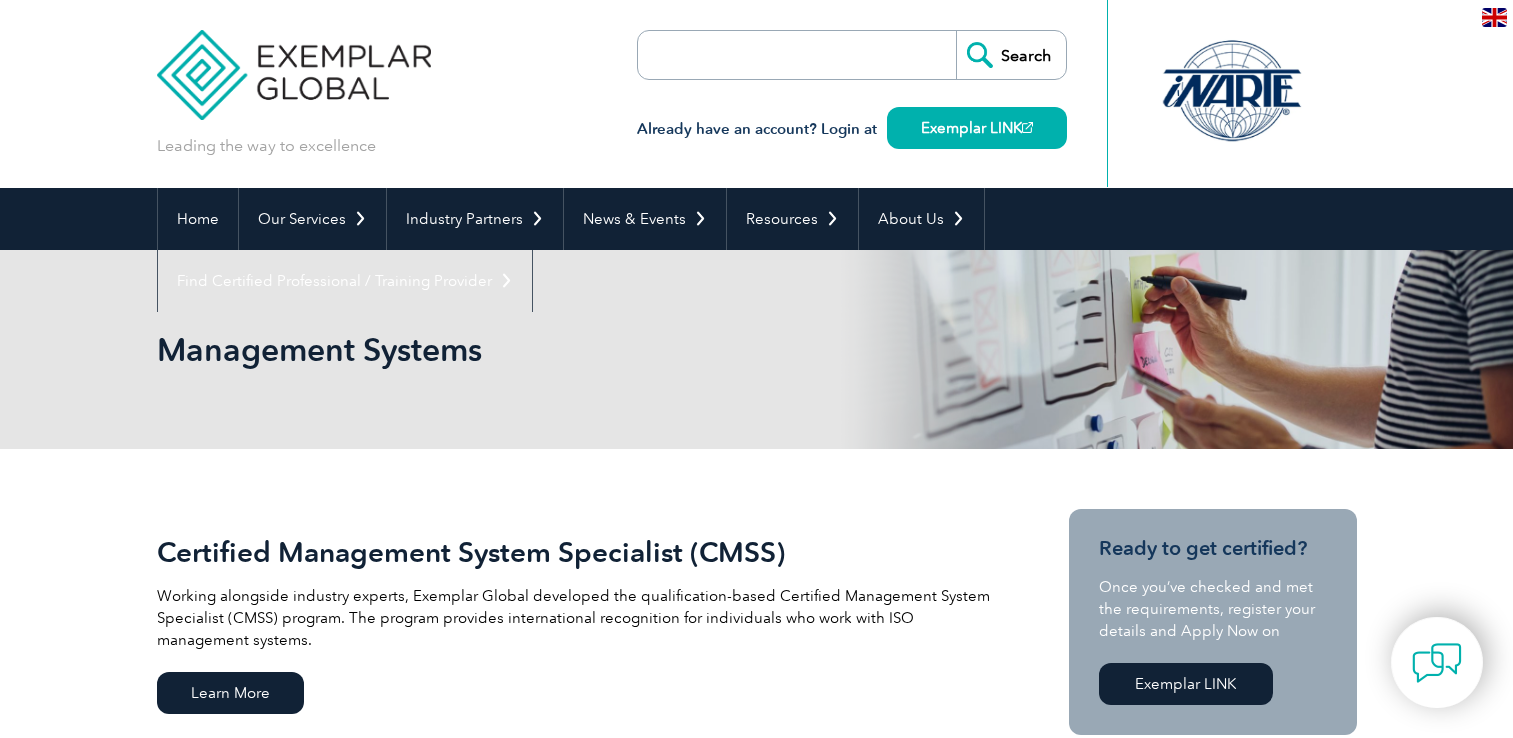 scroll, scrollTop: 0, scrollLeft: 0, axis: both 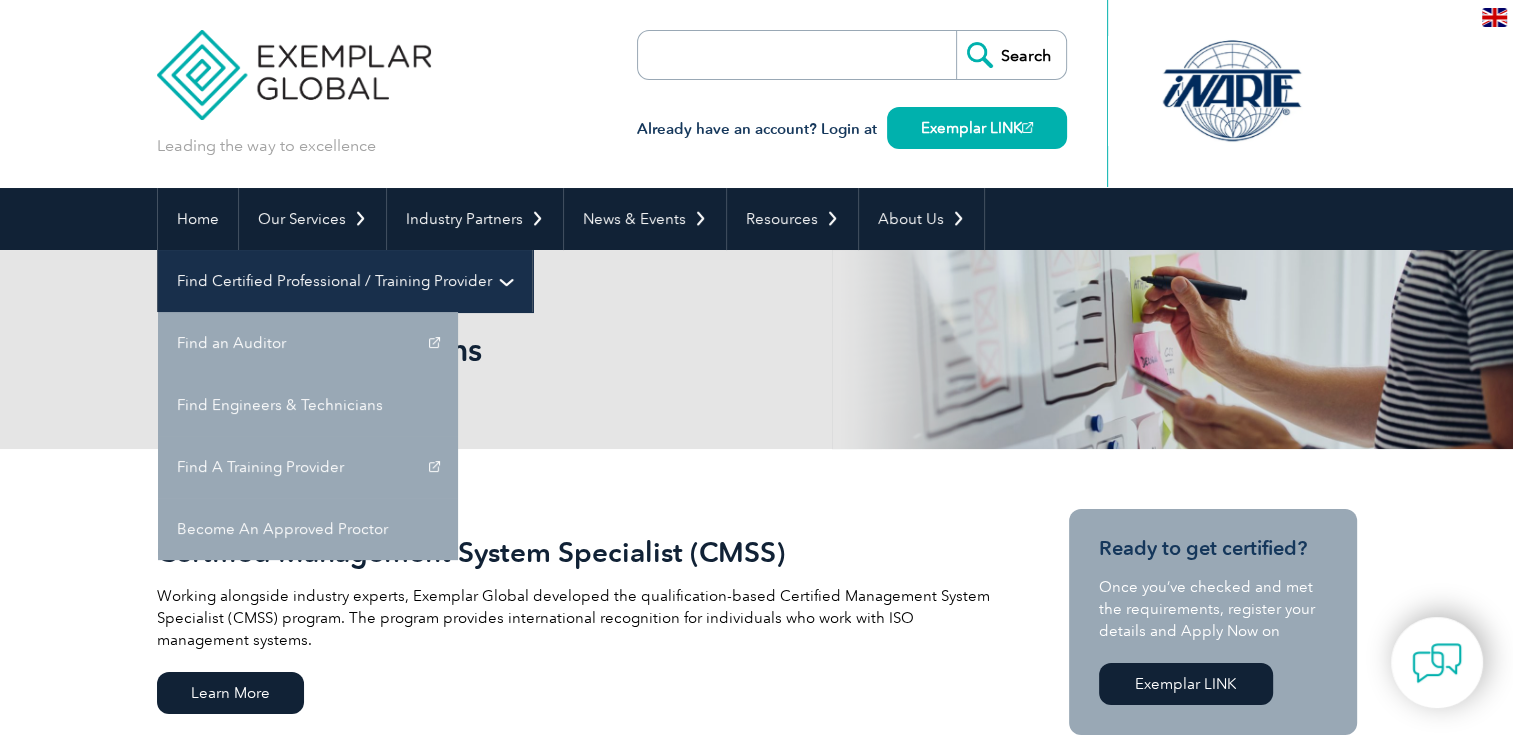 click on "Find Certified Professional / Training Provider" at bounding box center (345, 281) 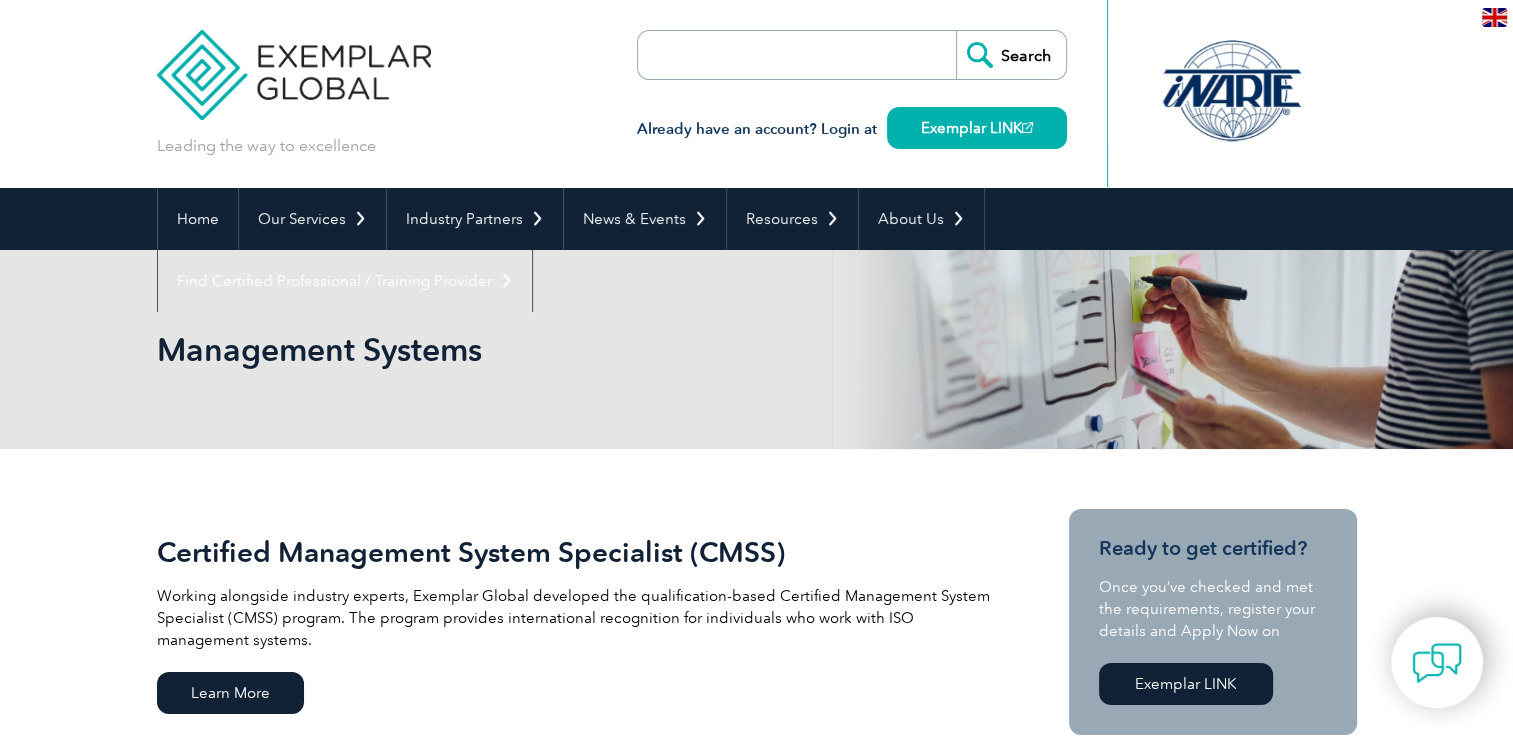 click at bounding box center [753, 55] 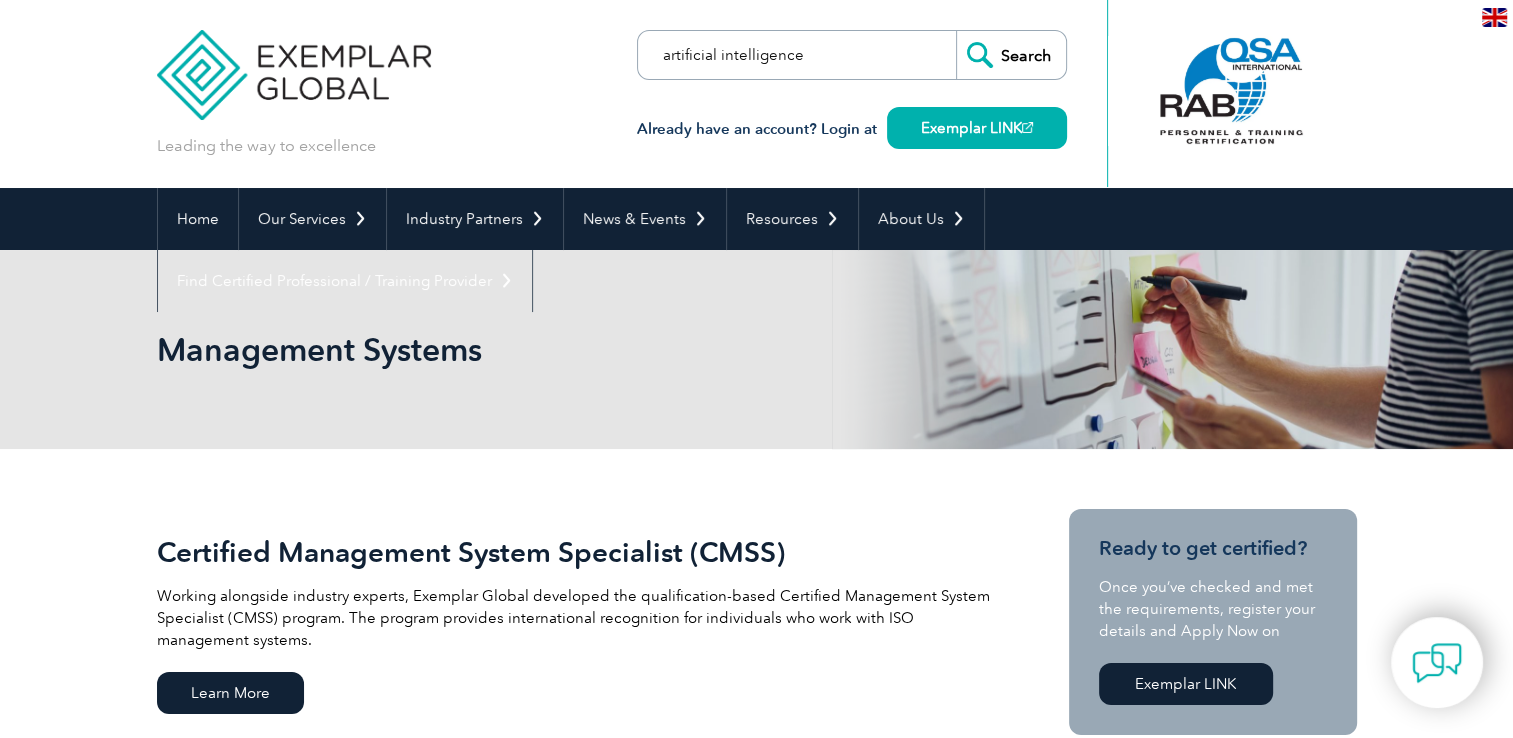 type on "artificial intelligence" 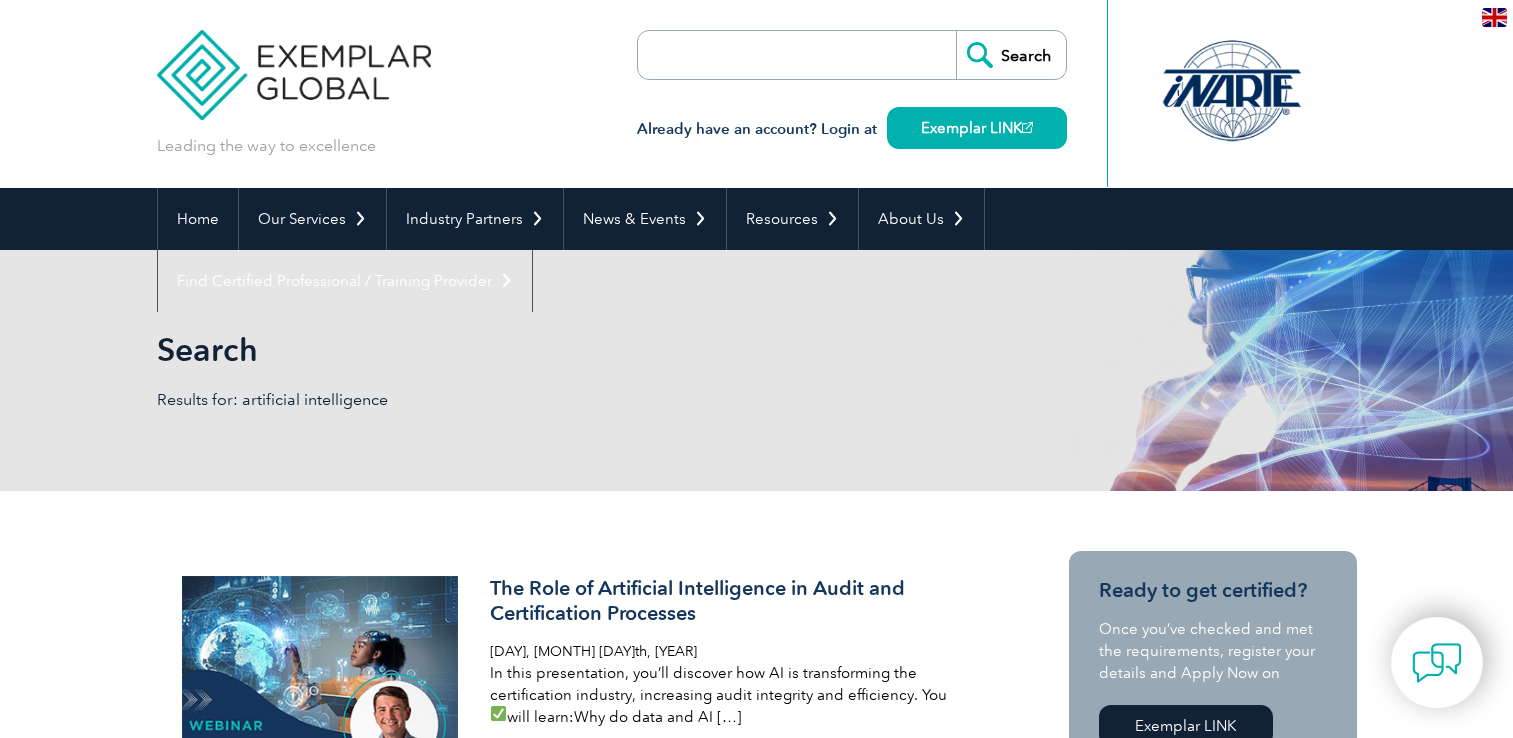 scroll, scrollTop: 0, scrollLeft: 0, axis: both 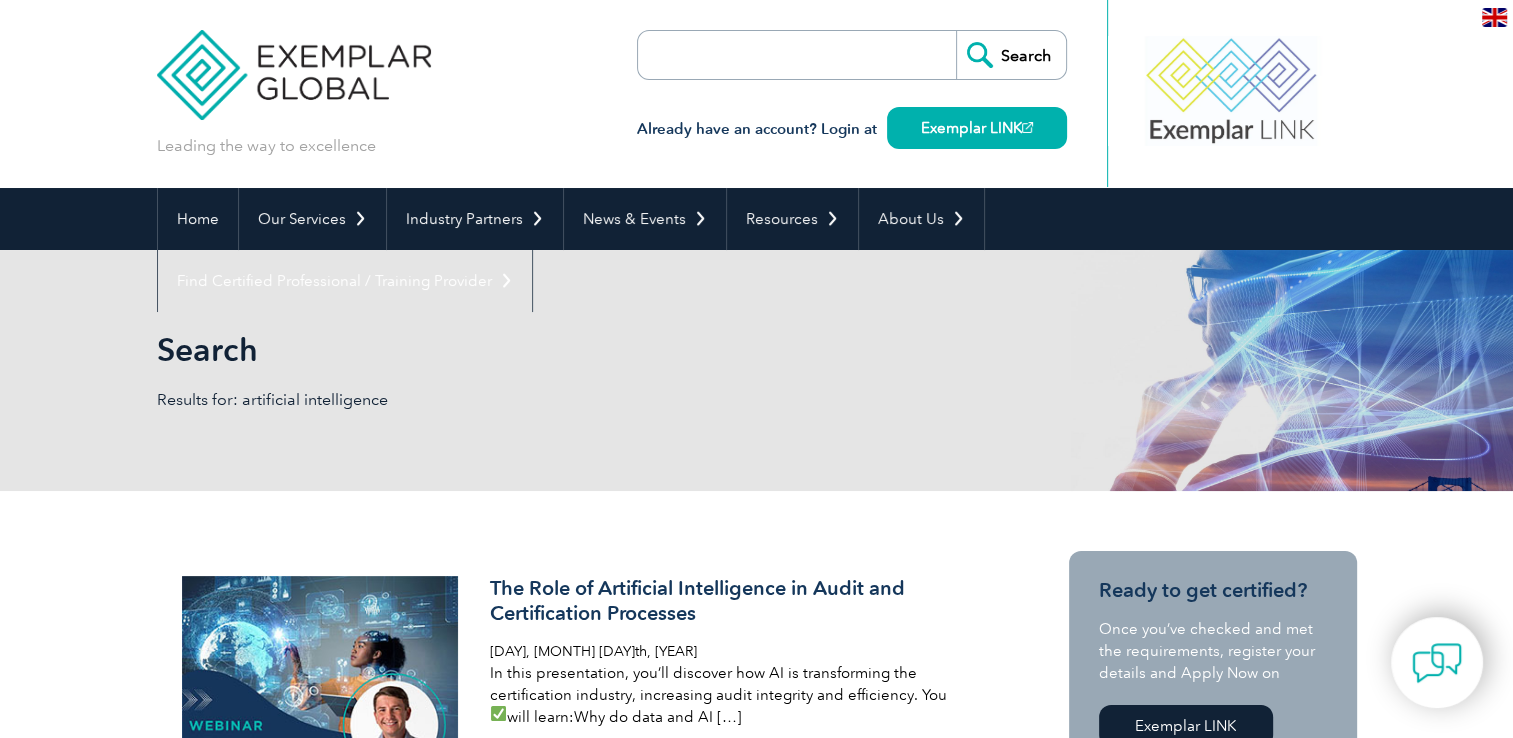 click at bounding box center [753, 55] 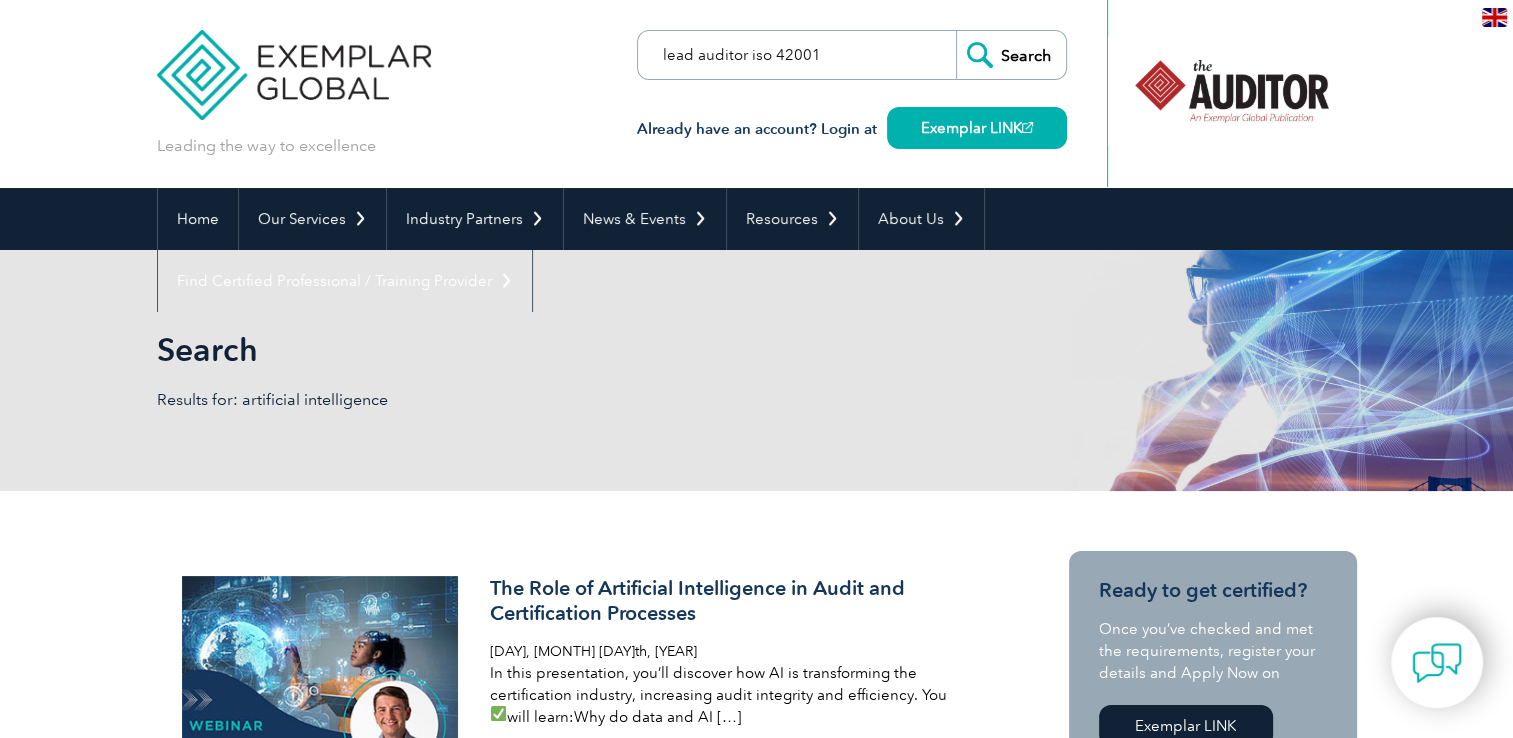 type on "lead auditor iso 42001" 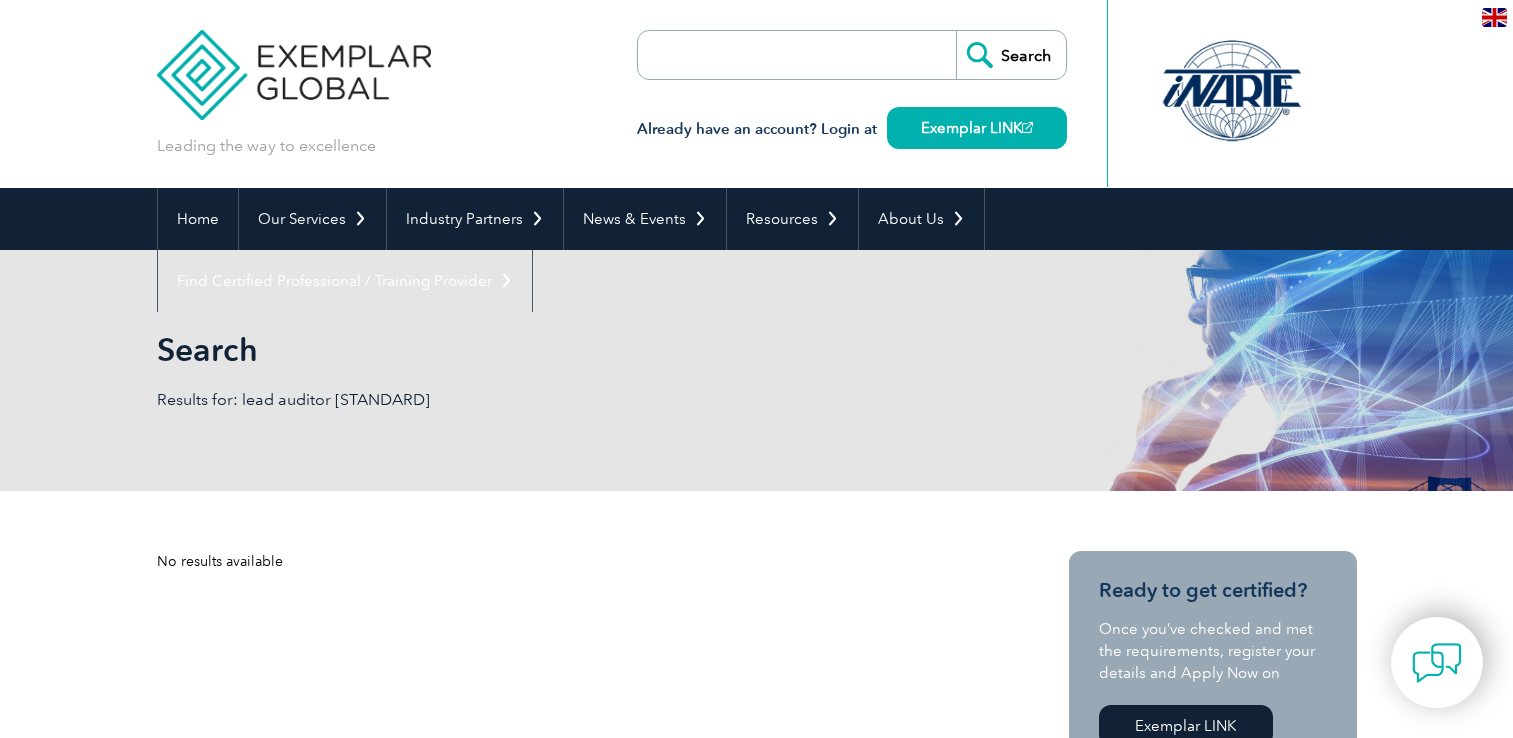 scroll, scrollTop: 0, scrollLeft: 0, axis: both 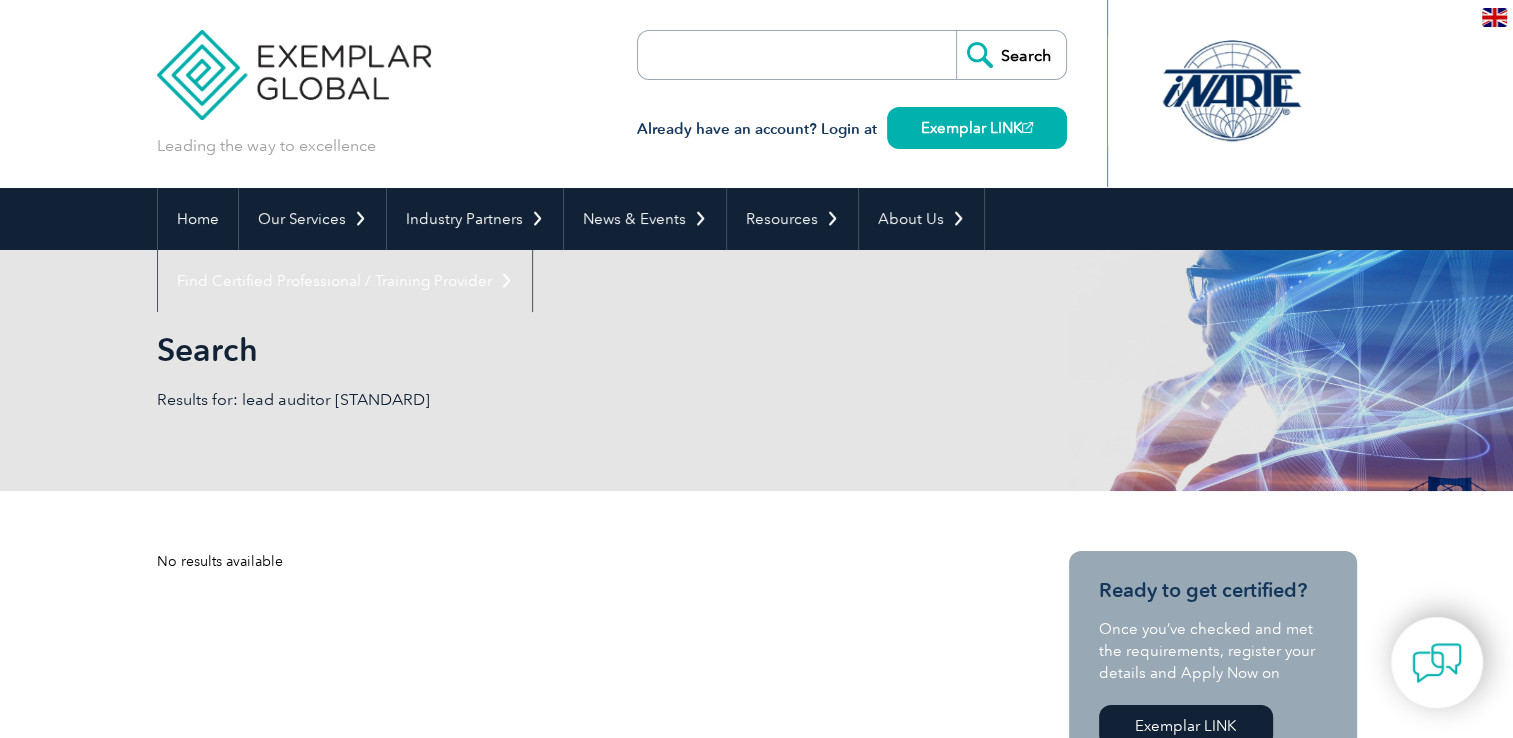 drag, startPoint x: 0, startPoint y: 0, endPoint x: 730, endPoint y: 54, distance: 731.9945 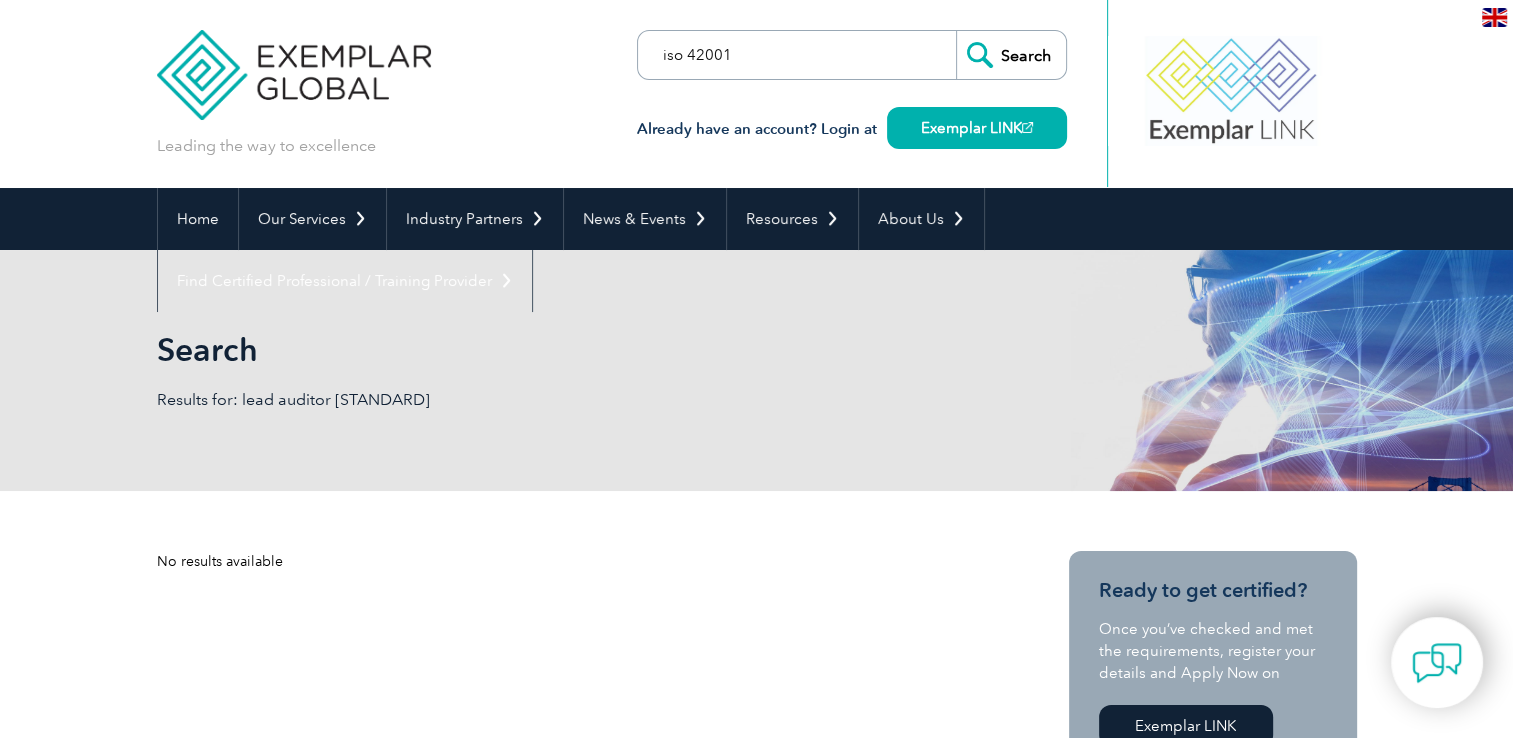 type on "iso 42001" 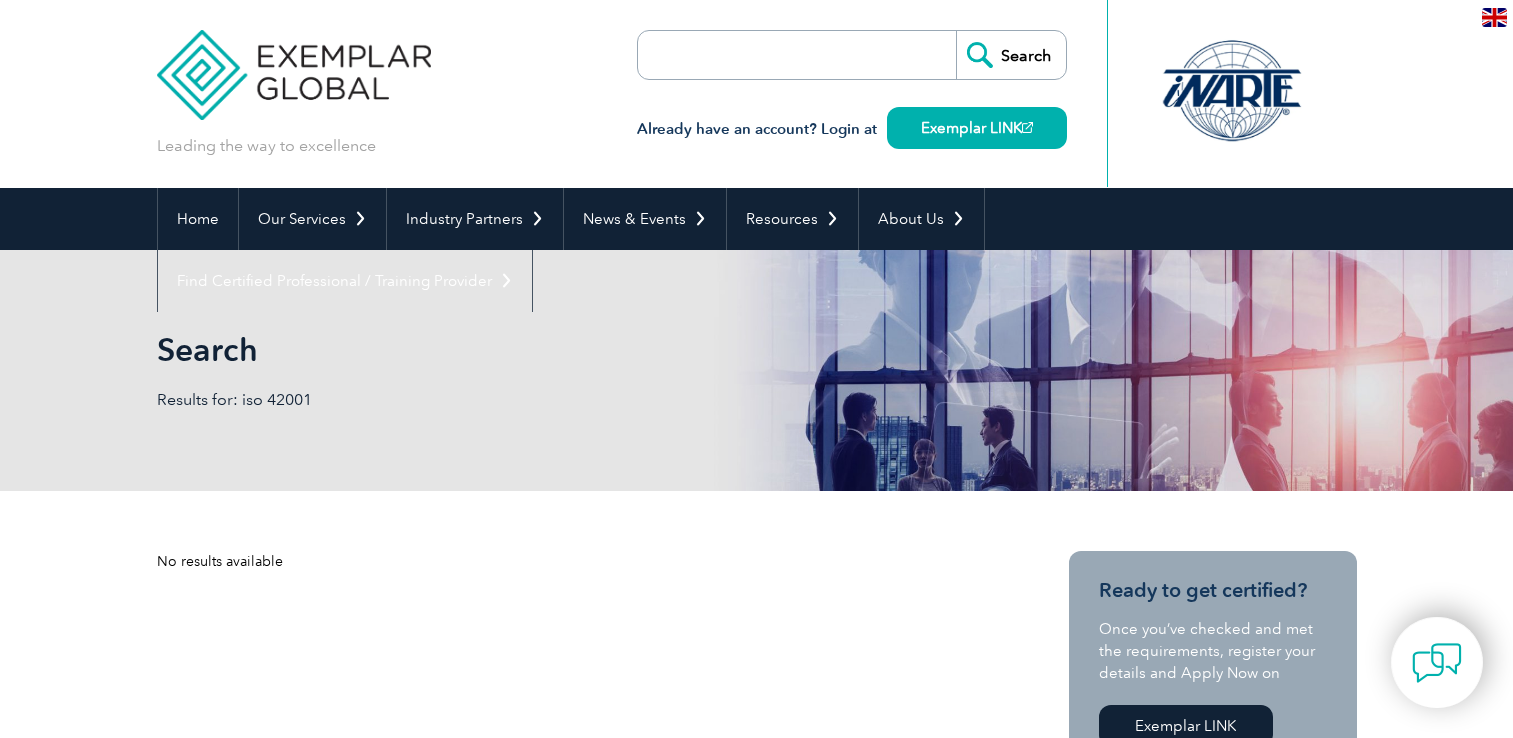 scroll, scrollTop: 0, scrollLeft: 0, axis: both 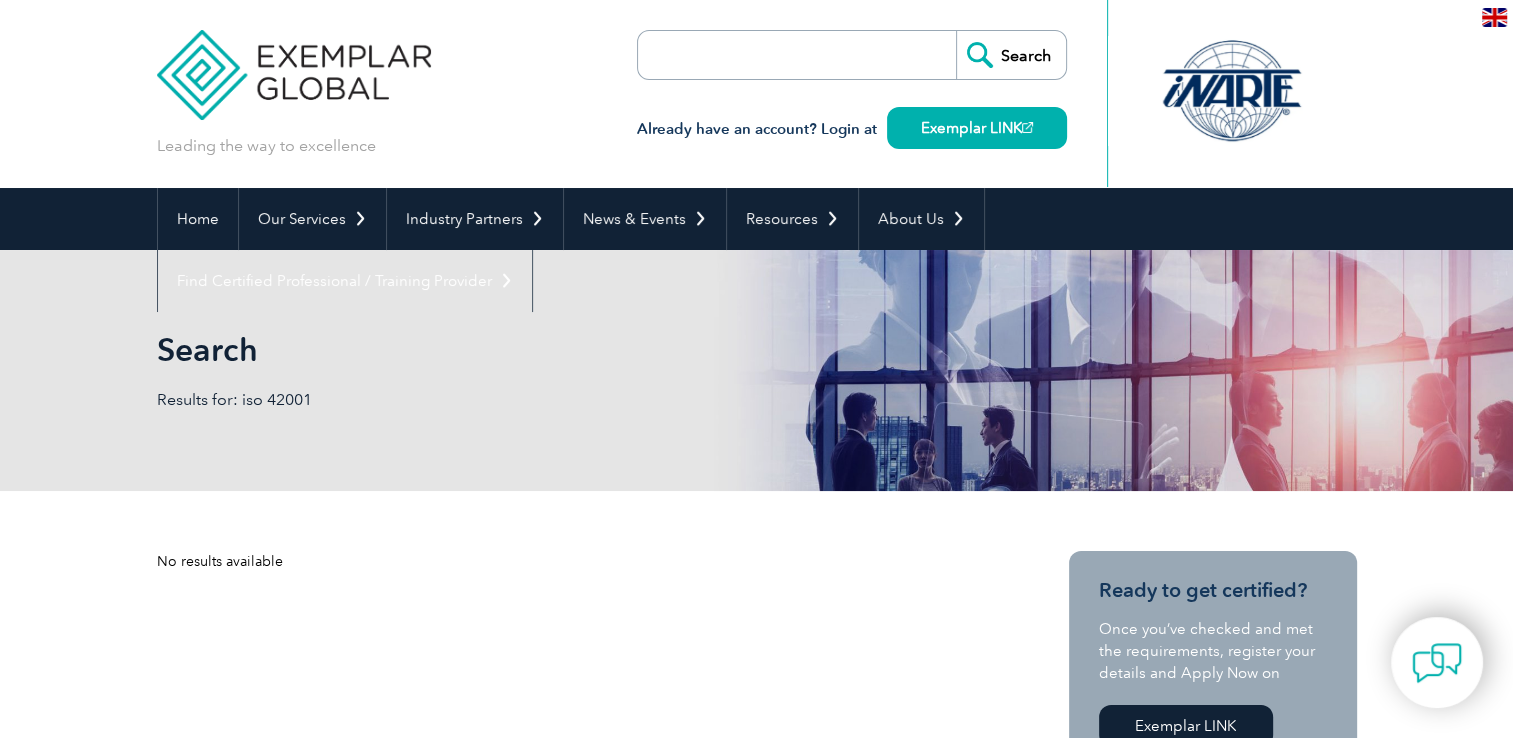 click on "Search" at bounding box center [1011, 55] 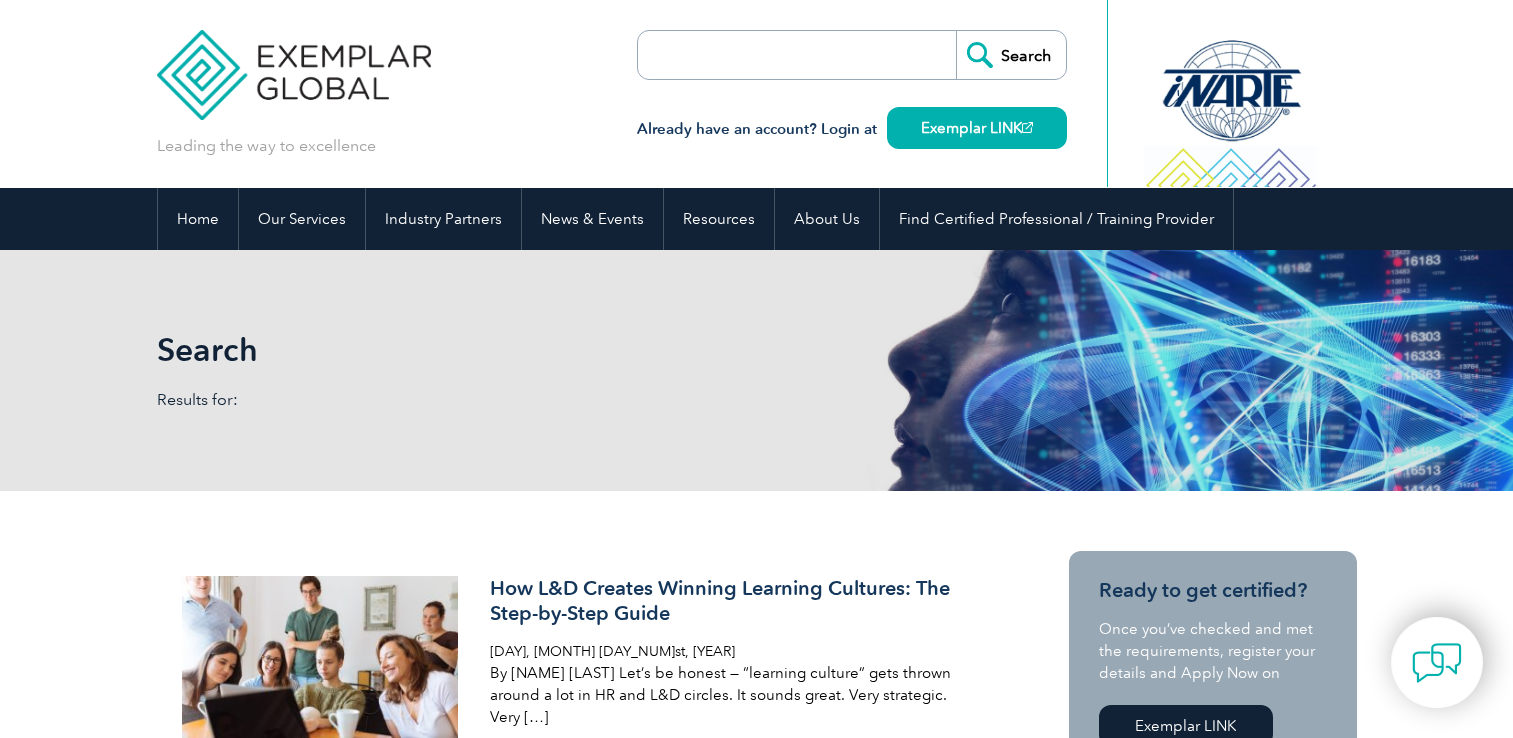 scroll, scrollTop: 0, scrollLeft: 0, axis: both 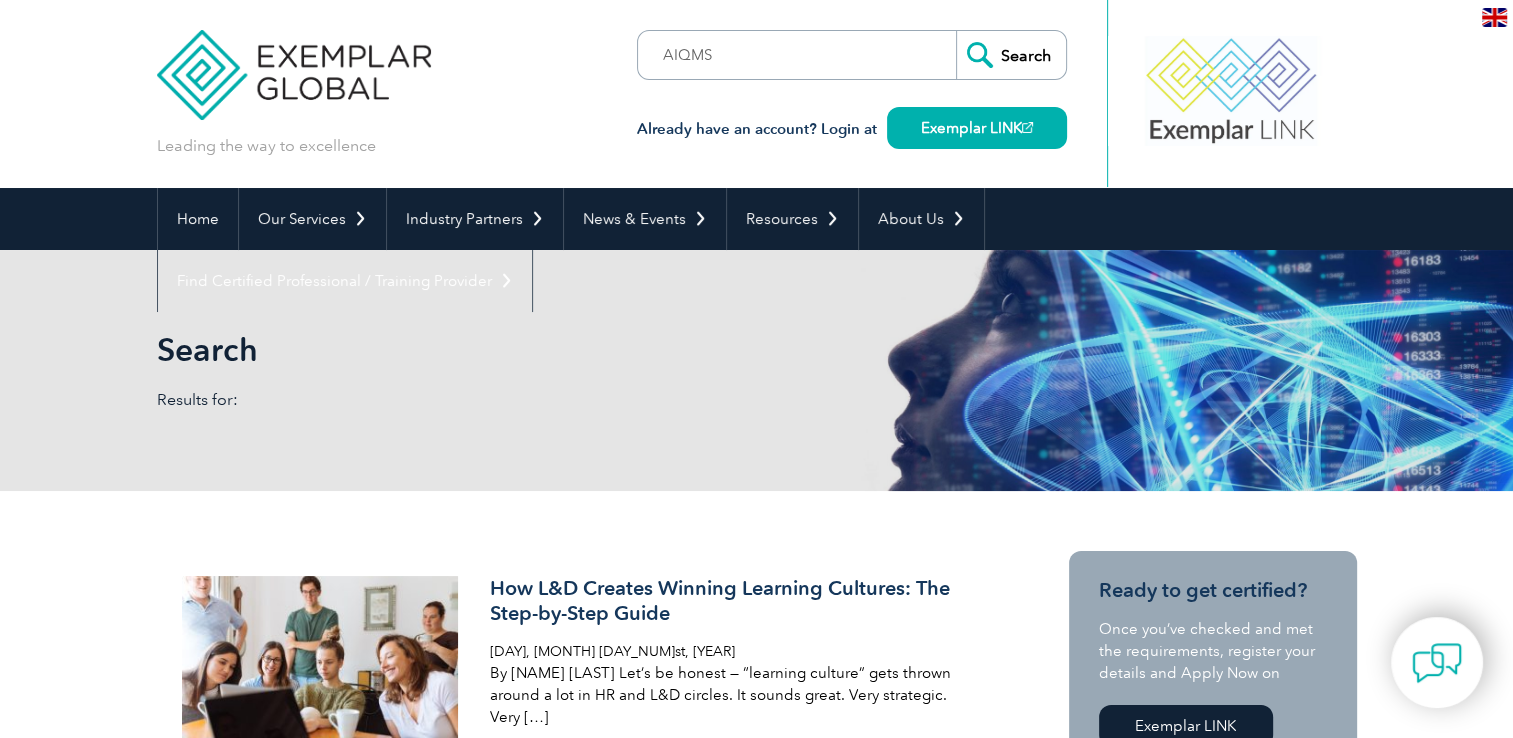 type on "AIQMS" 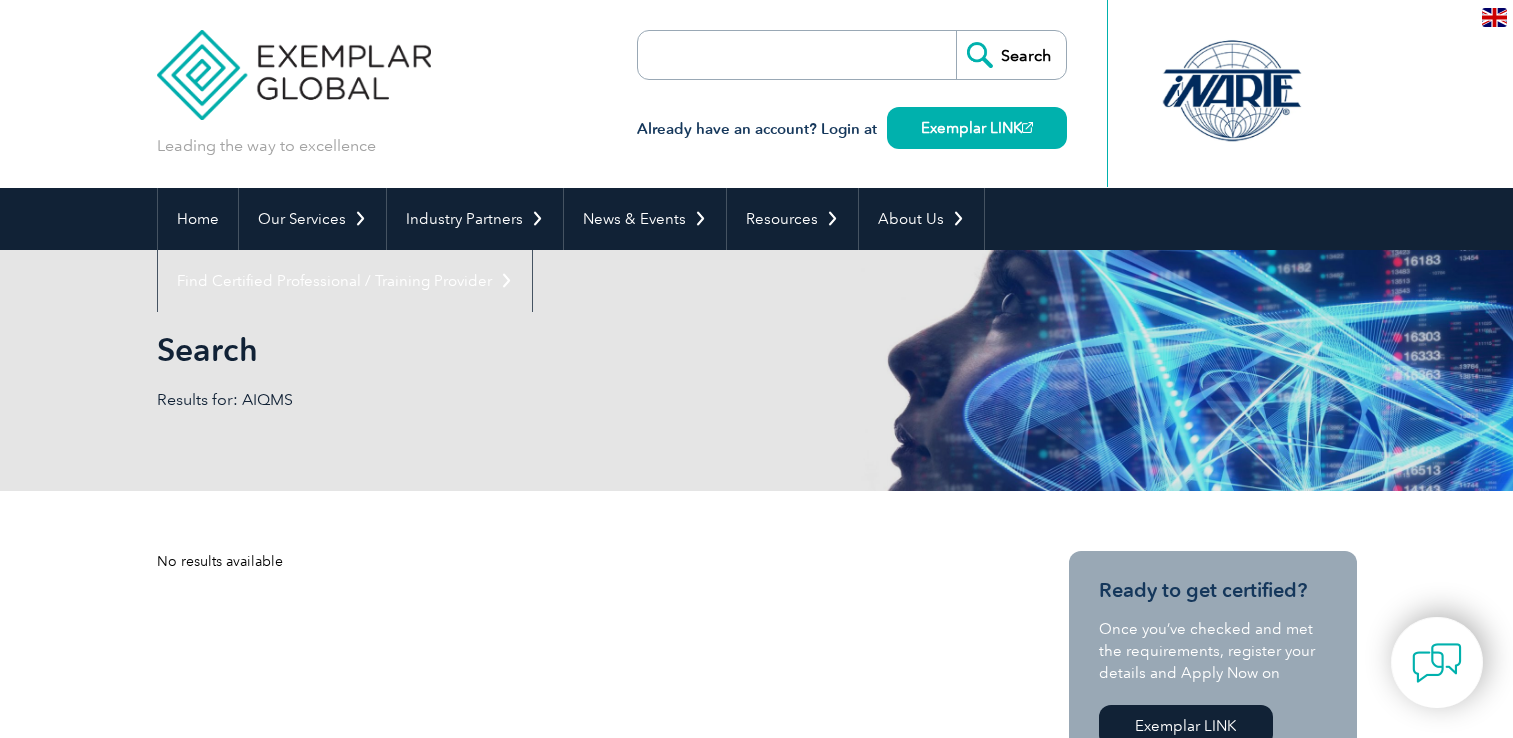 scroll, scrollTop: 0, scrollLeft: 0, axis: both 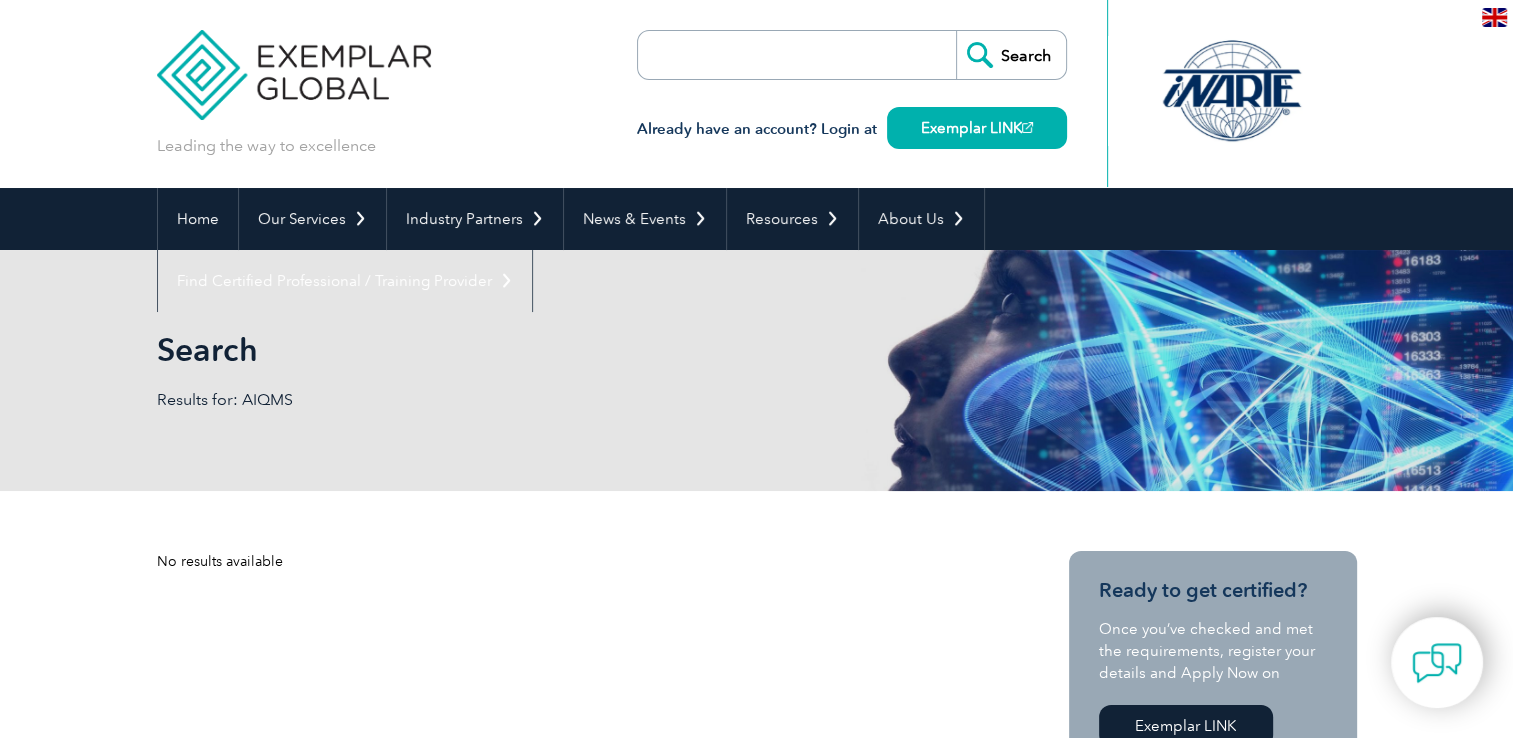 click at bounding box center (753, 55) 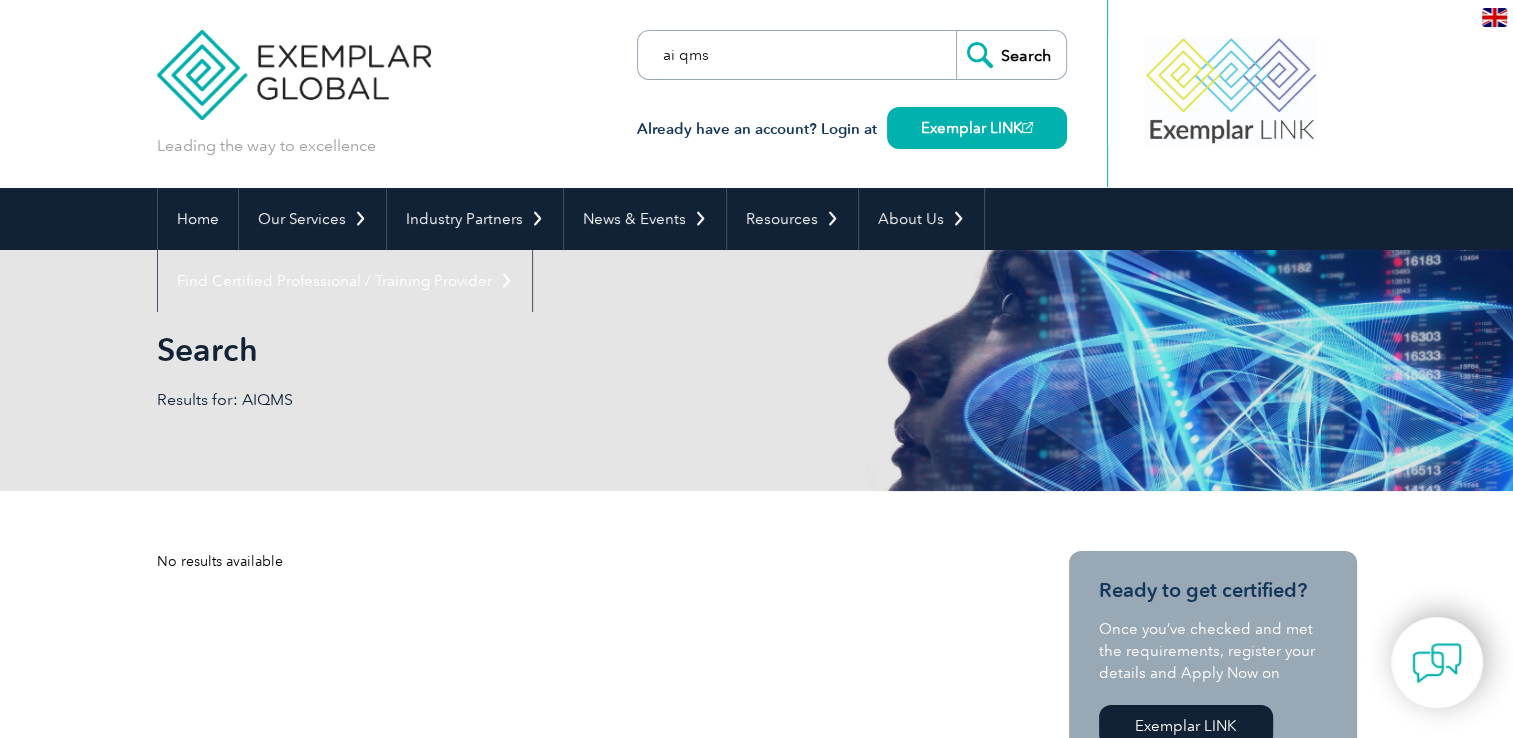 type on "ai qms" 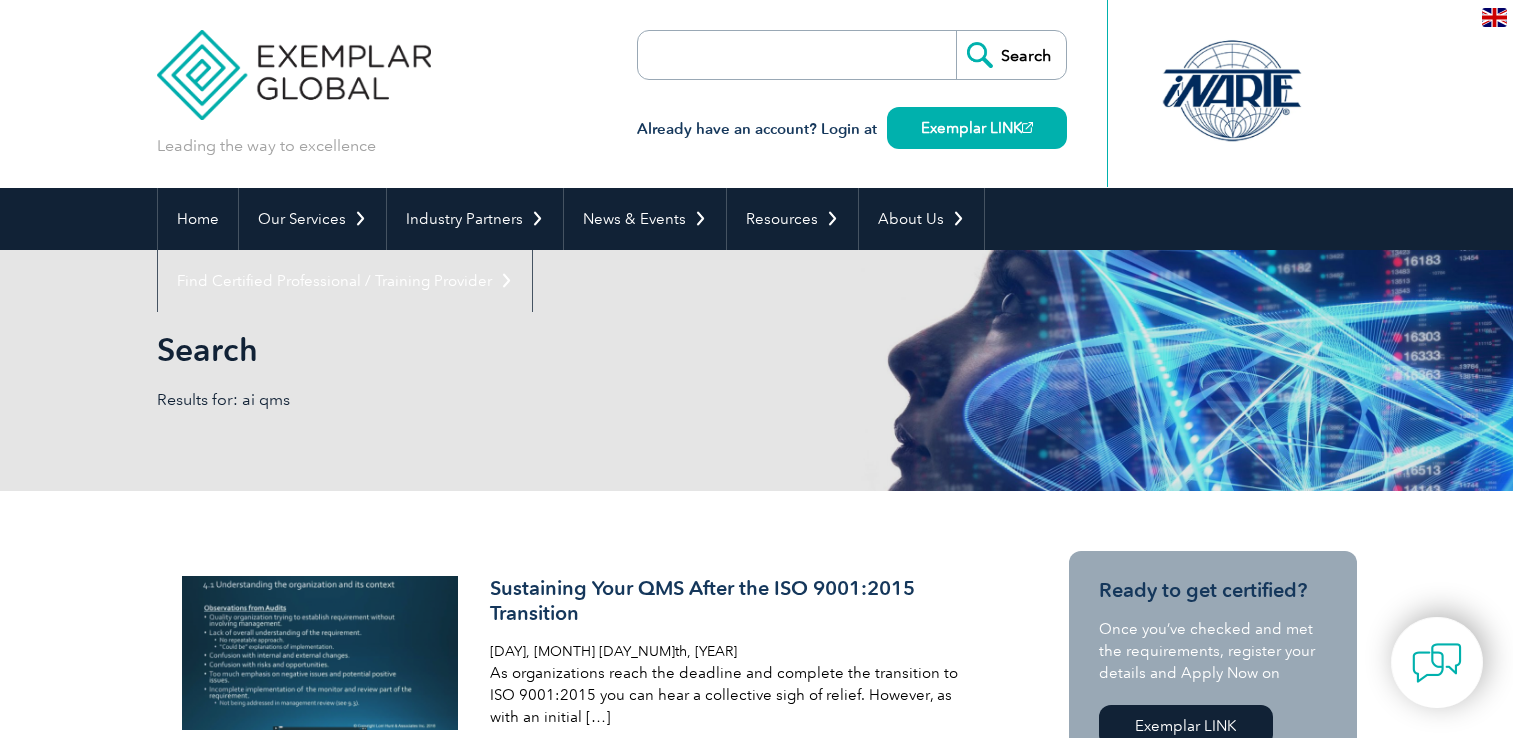 scroll, scrollTop: 0, scrollLeft: 0, axis: both 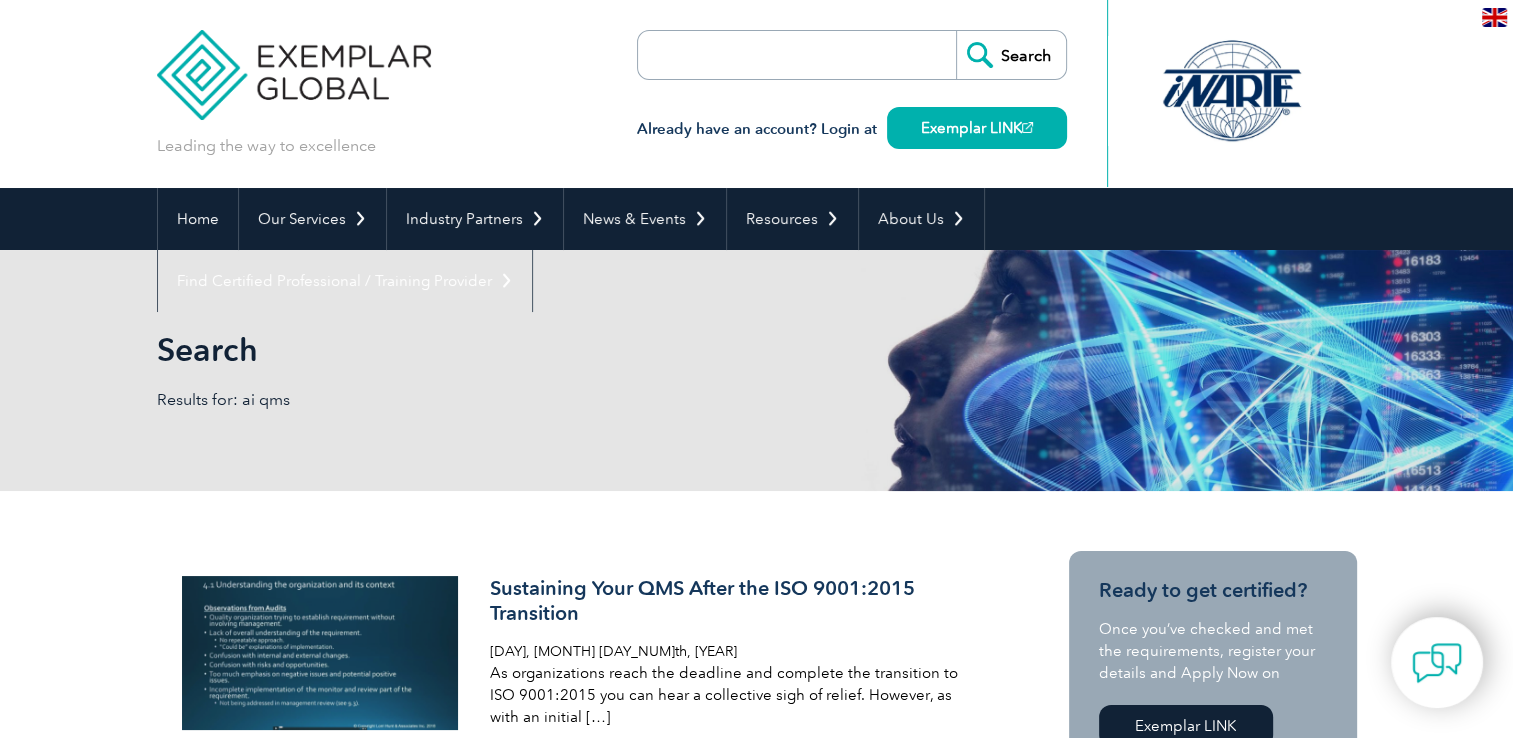 click at bounding box center (1494, 17) 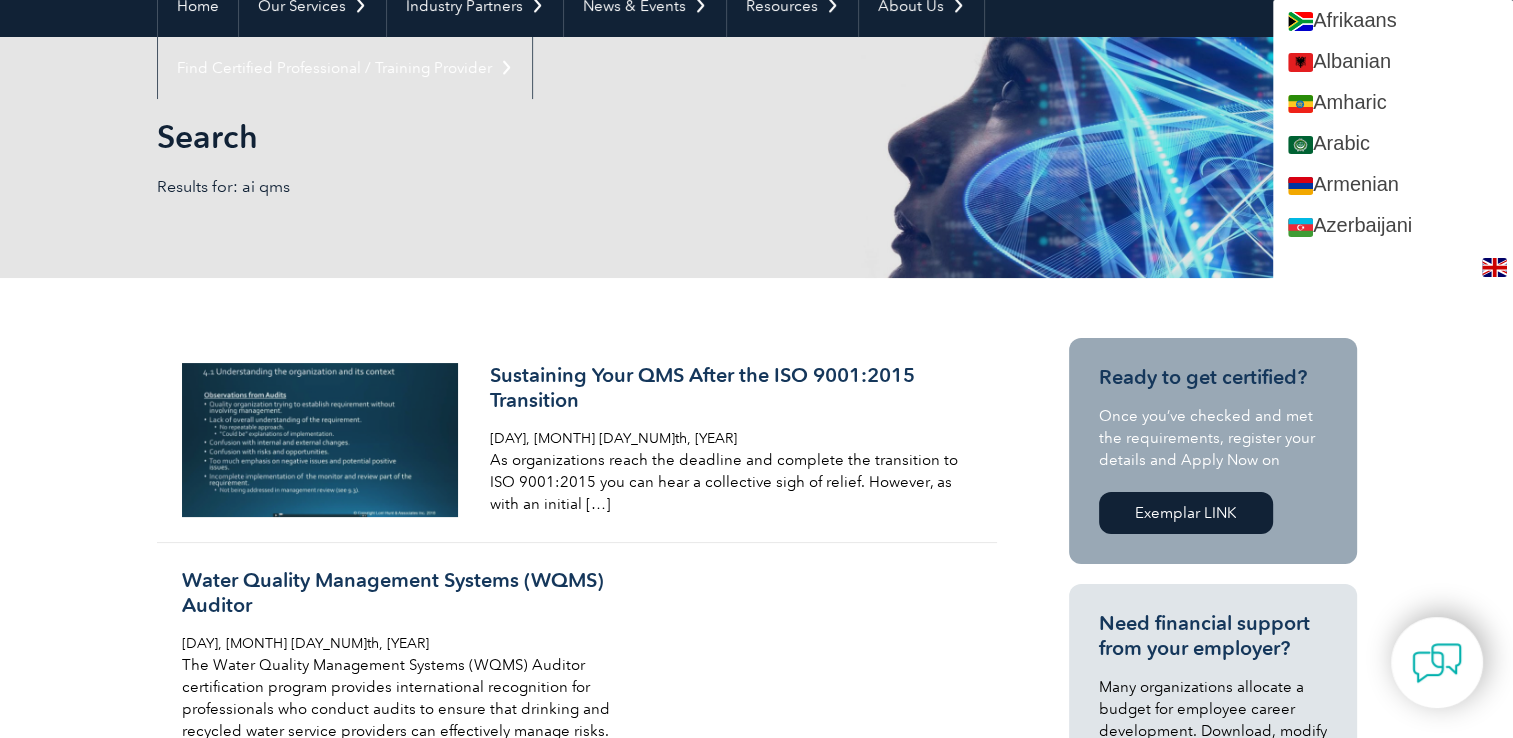 scroll, scrollTop: 0, scrollLeft: 0, axis: both 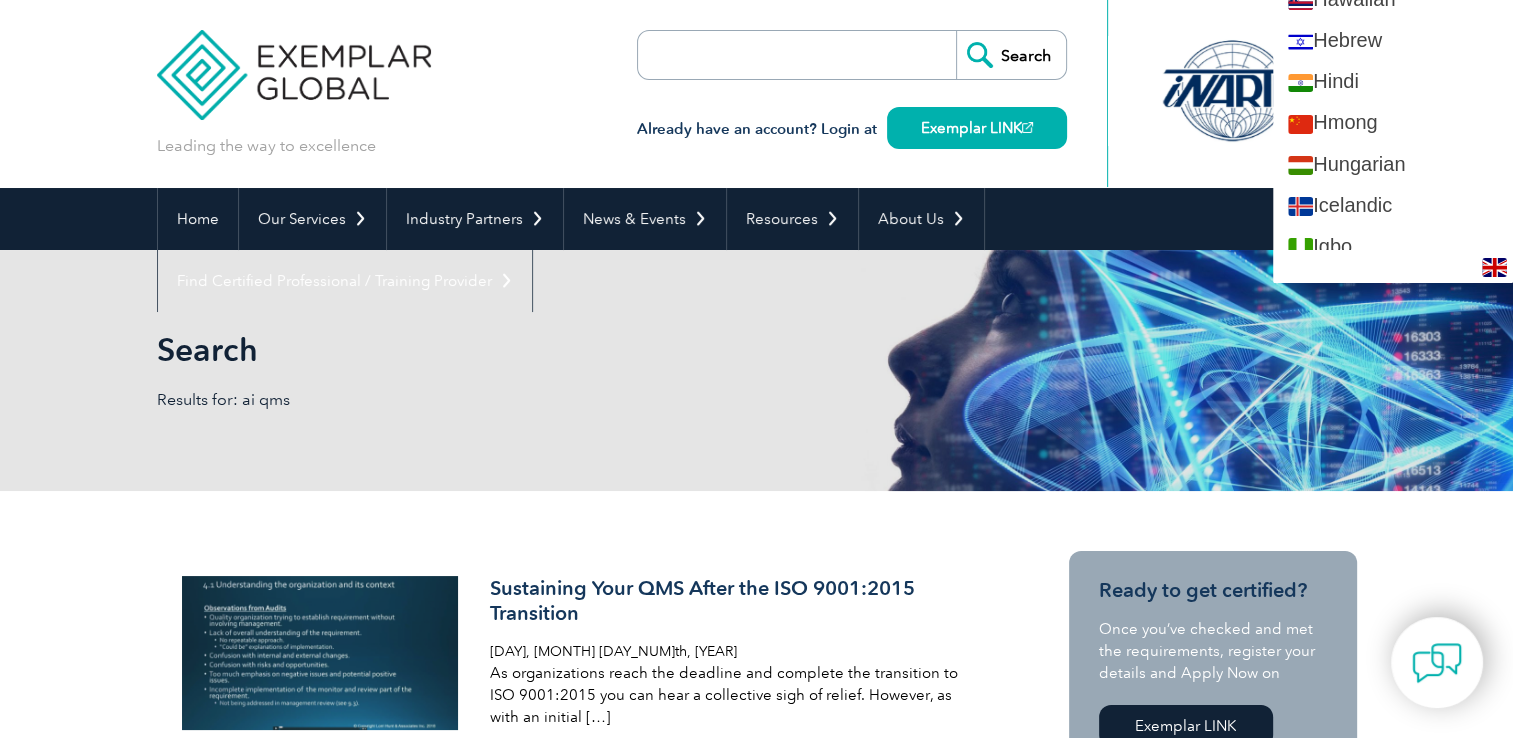 click on "Search
Already have an account? Login at  Exemplar LINK" at bounding box center (852, 94) 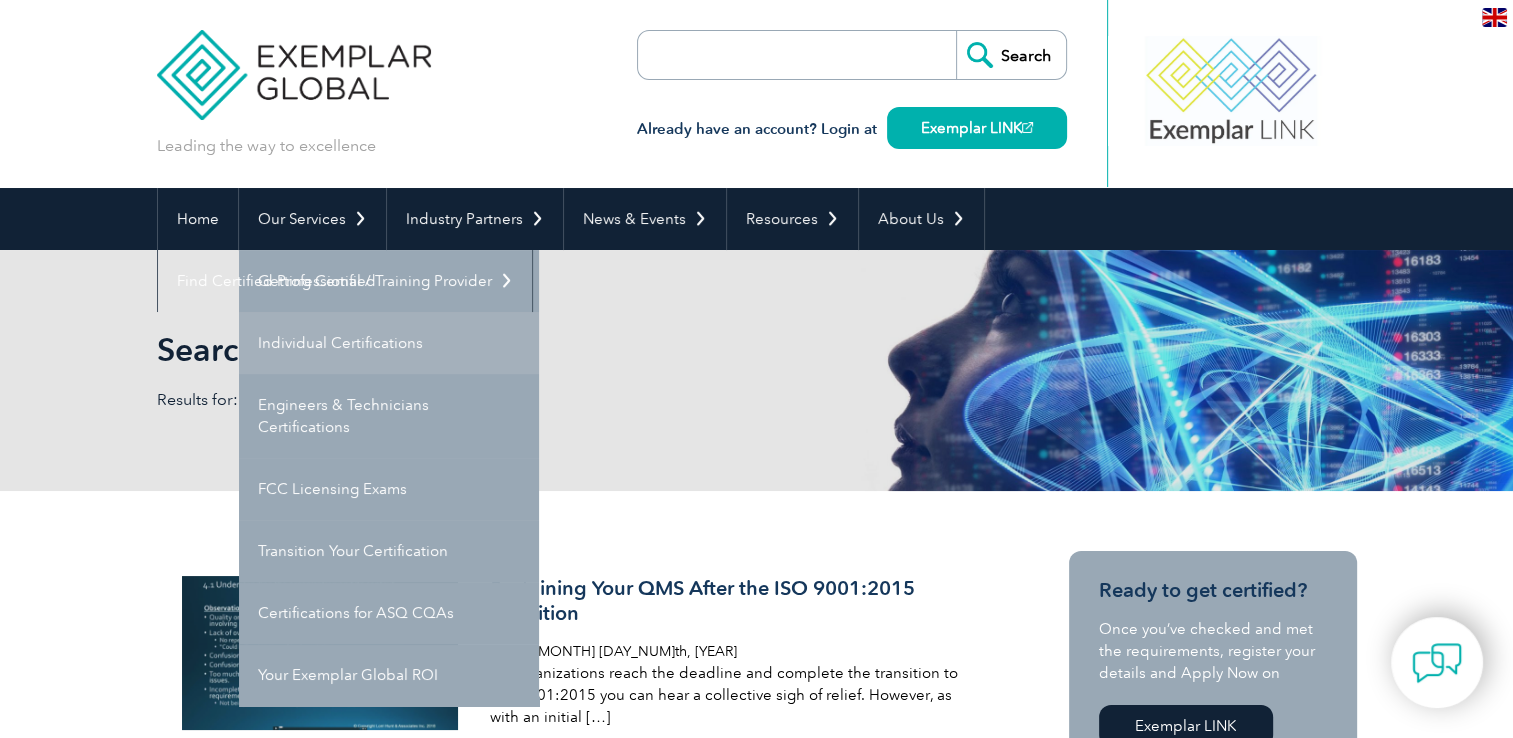 click on "Individual Certifications" at bounding box center (389, 343) 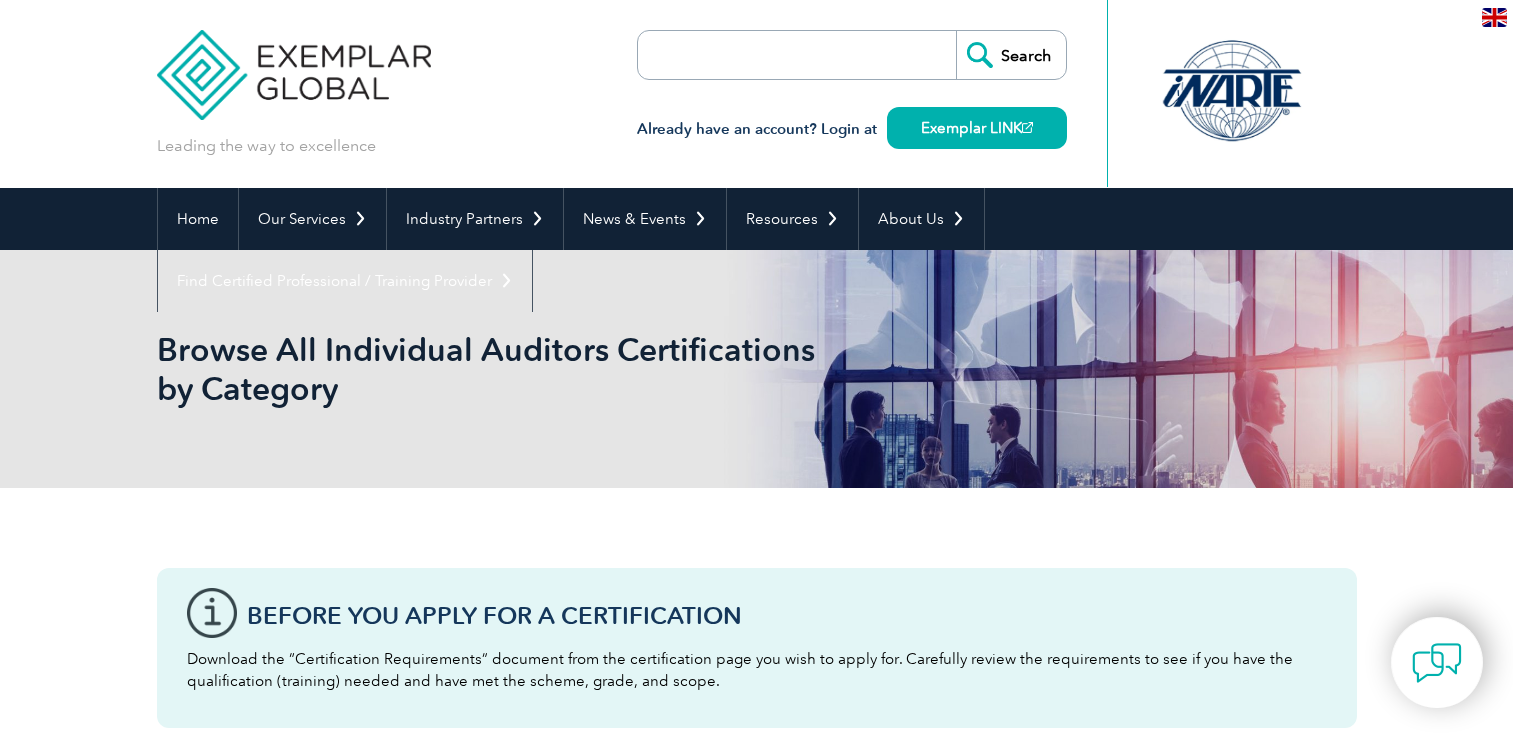 scroll, scrollTop: 0, scrollLeft: 0, axis: both 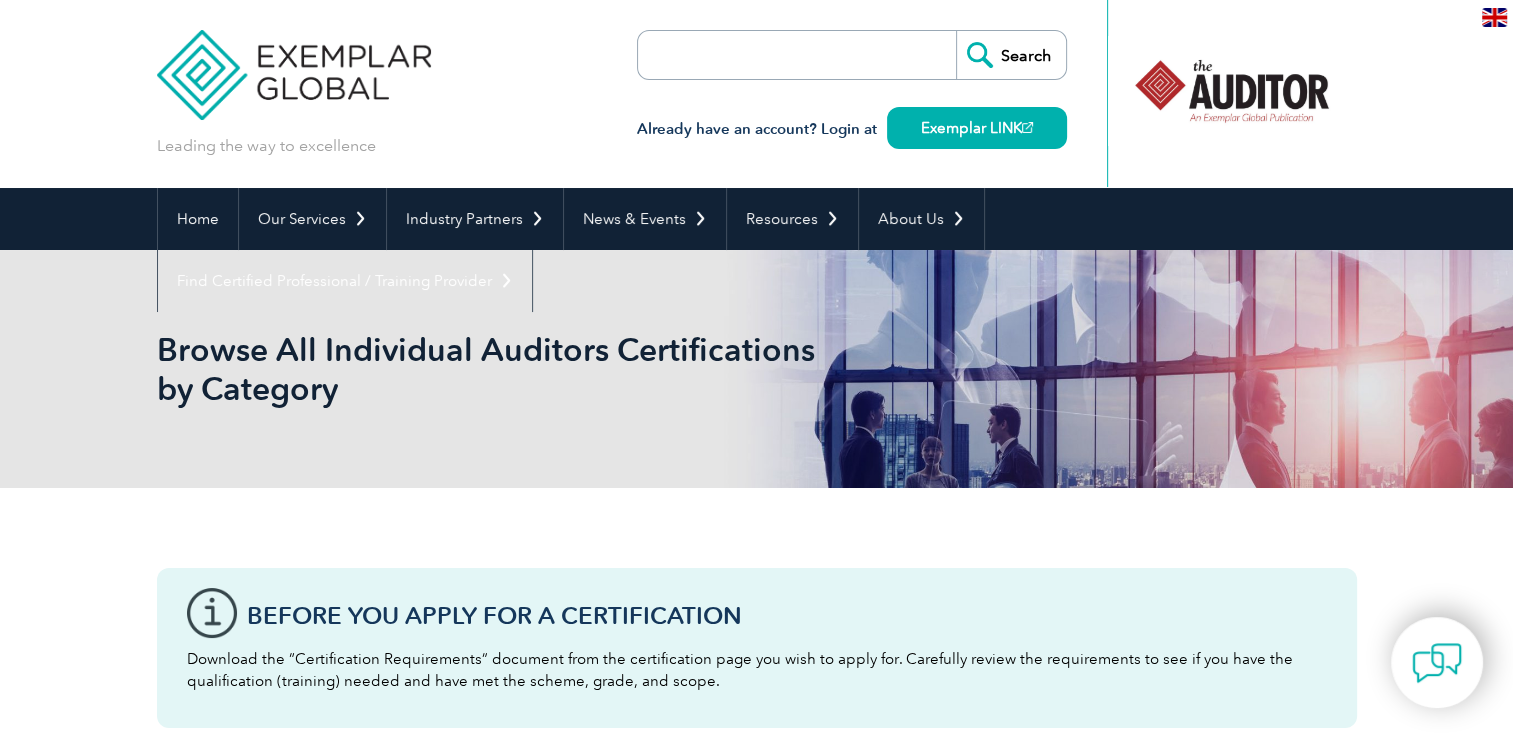 click on "Search" at bounding box center (852, 55) 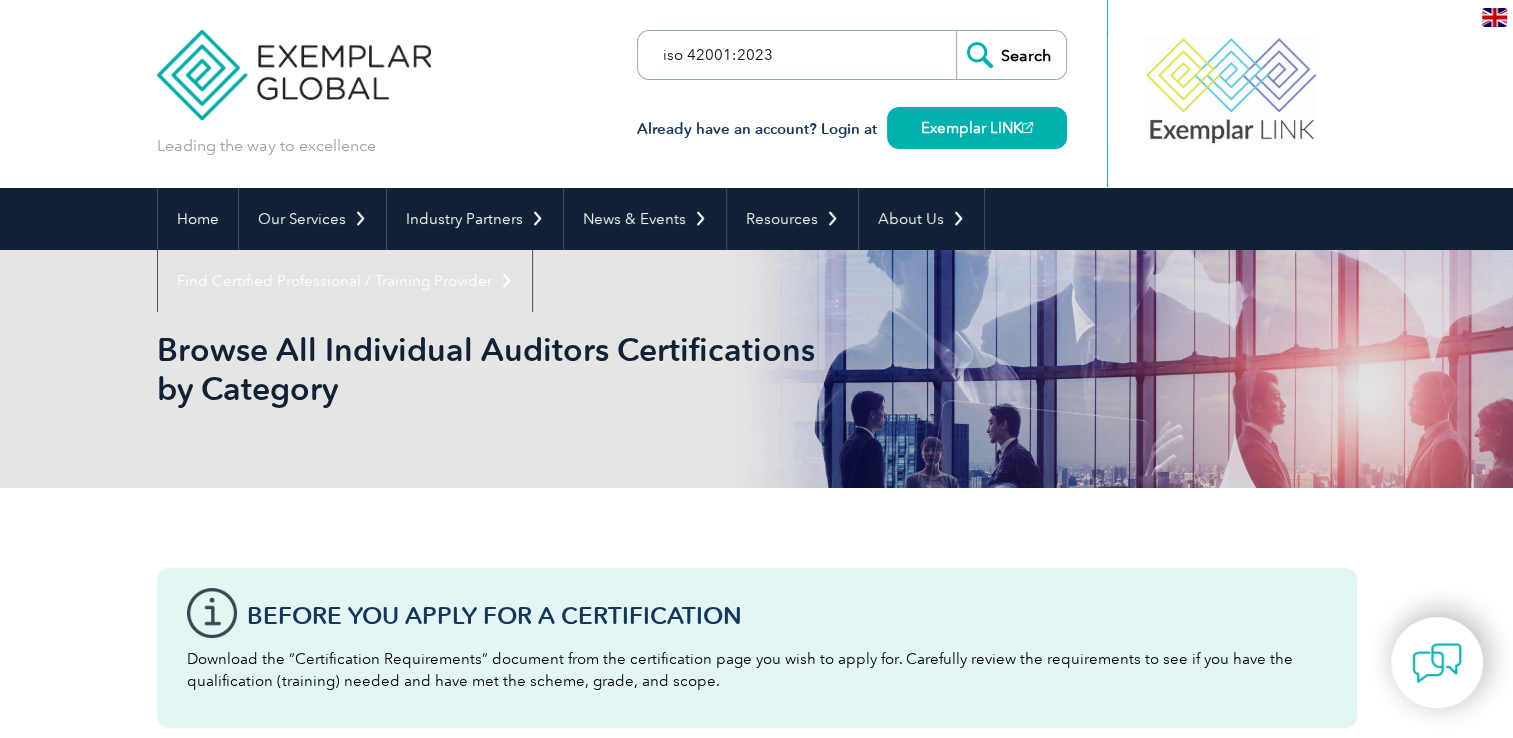 type on "iso 42001:2023" 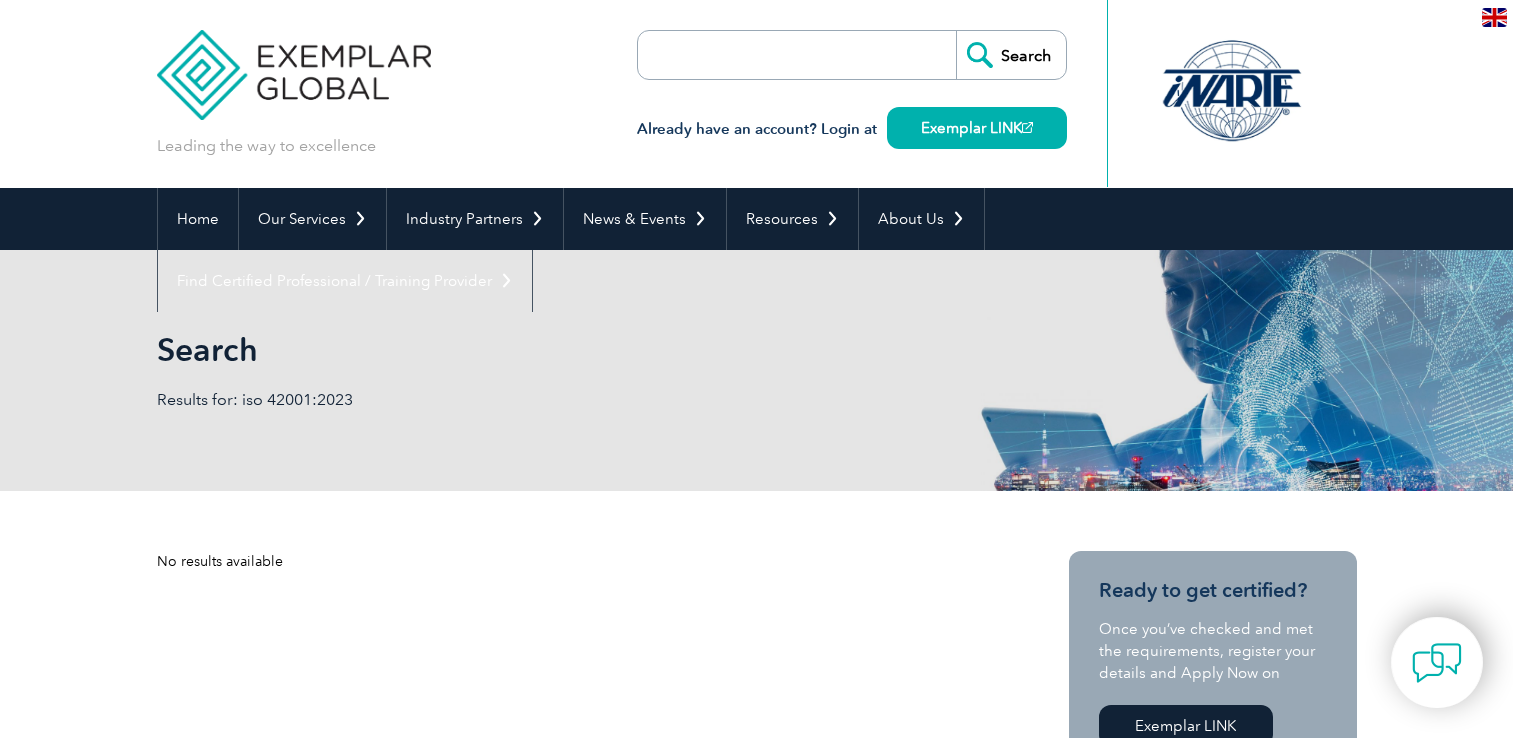 scroll, scrollTop: 0, scrollLeft: 0, axis: both 